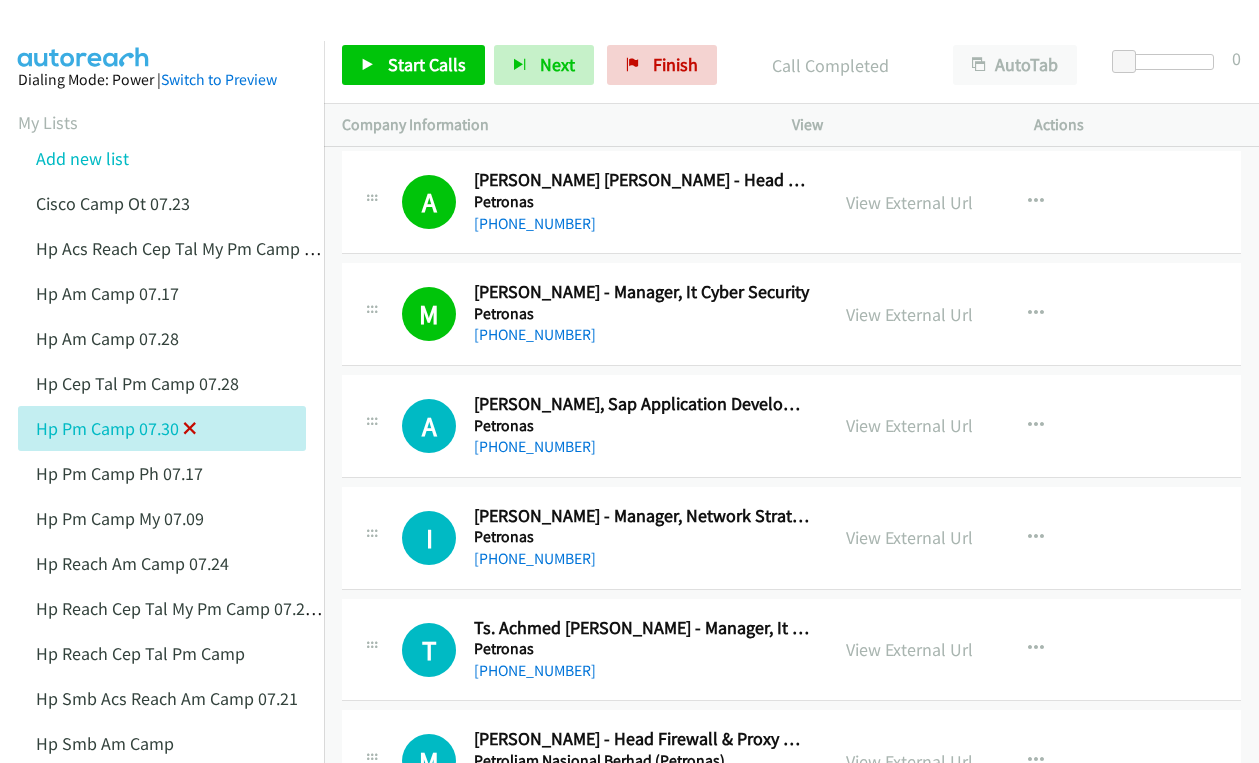 scroll, scrollTop: 0, scrollLeft: 0, axis: both 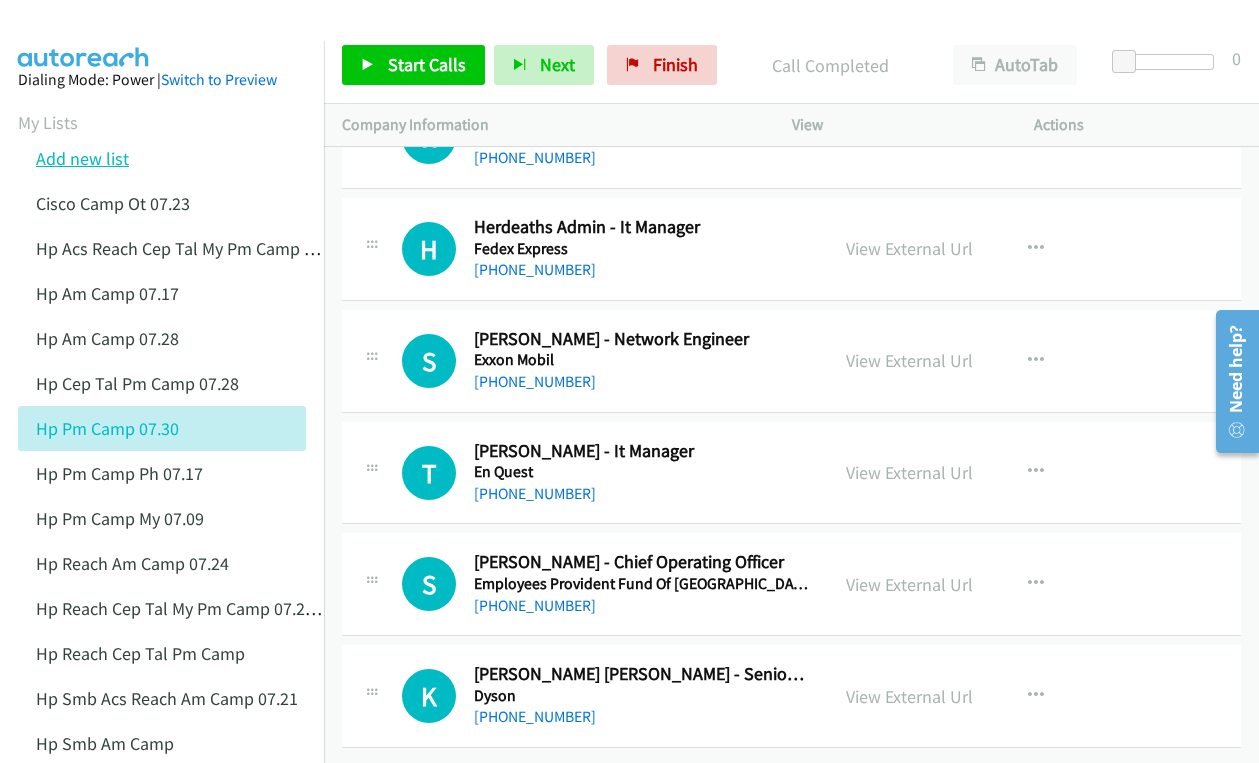click on "Add new list" at bounding box center (82, 158) 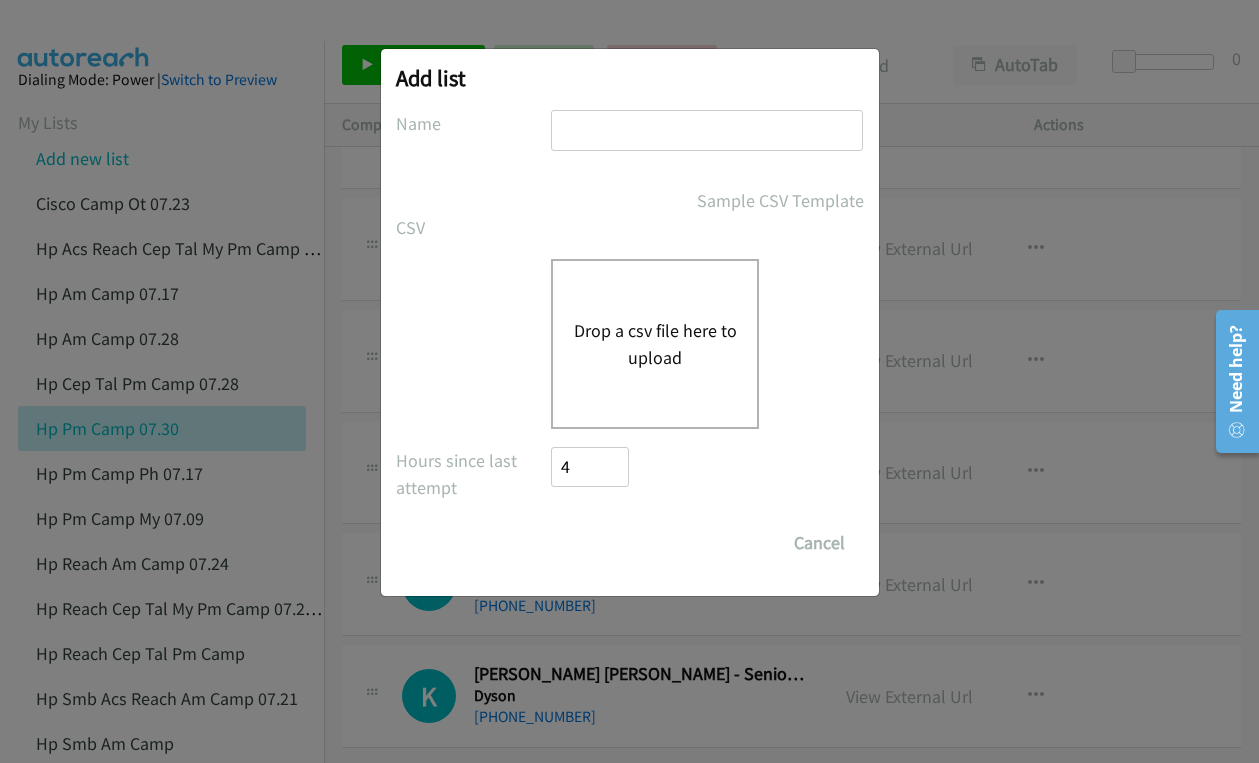 click on "Drop a csv file here to upload" at bounding box center [655, 344] 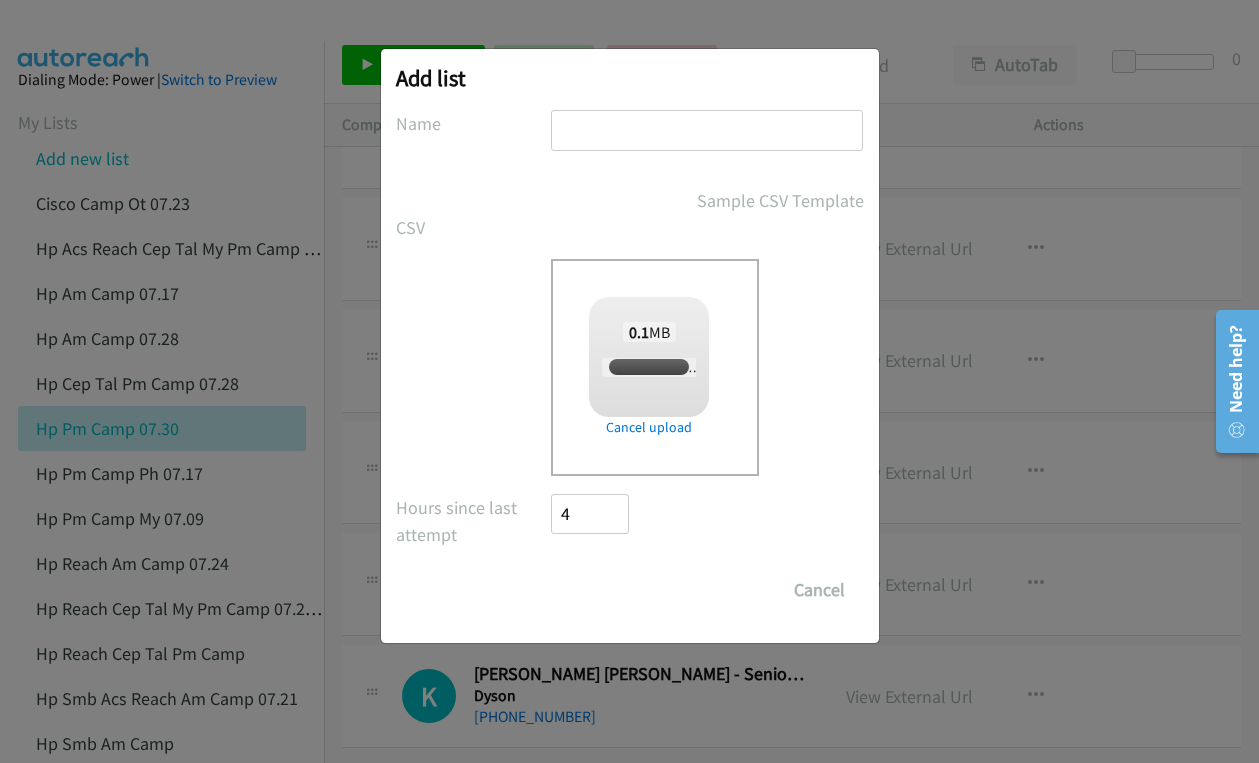 checkbox on "true" 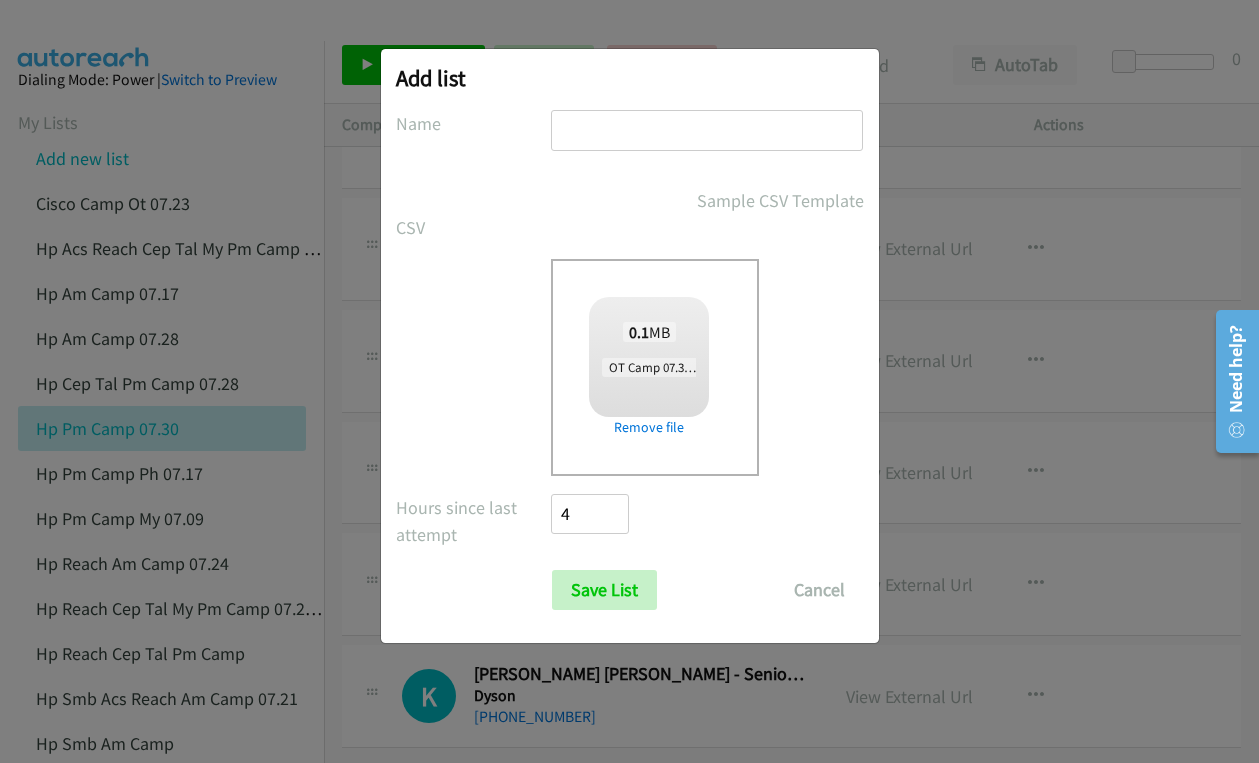 click at bounding box center (707, 130) 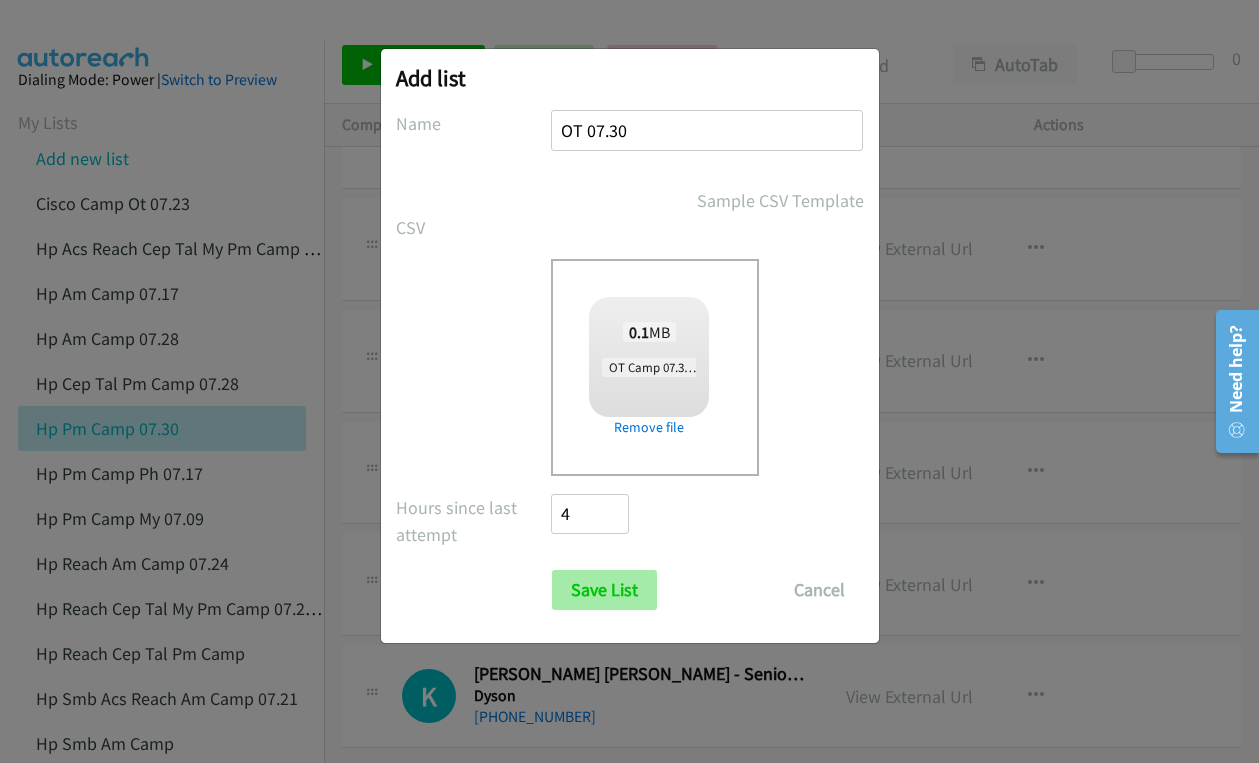type on "OT 07.30" 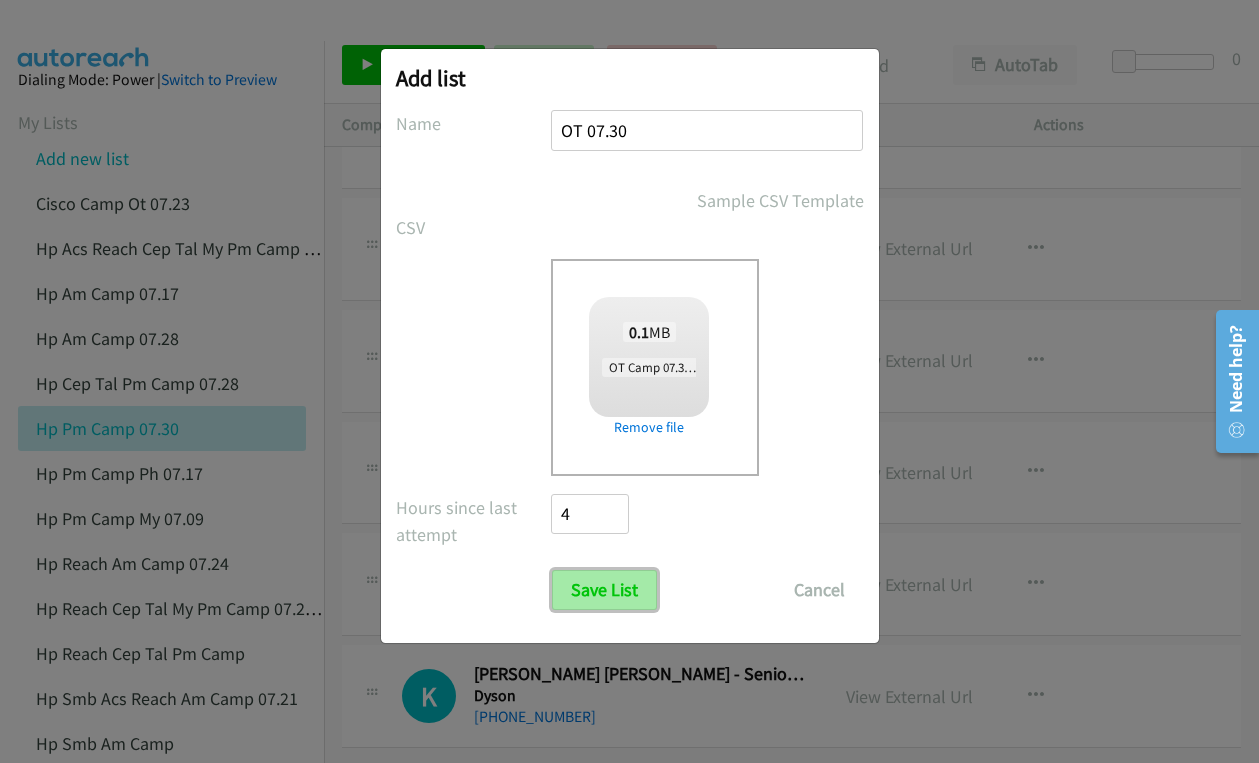 click on "Save List" at bounding box center (604, 590) 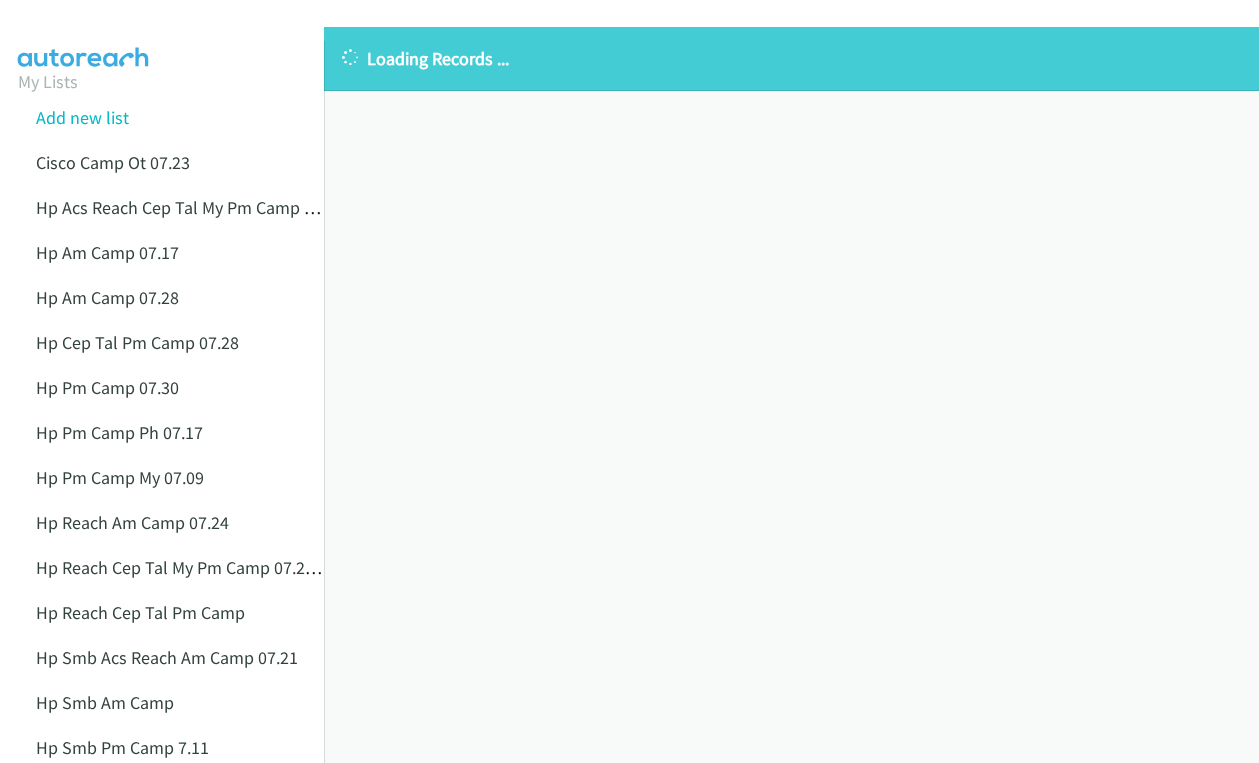 scroll, scrollTop: 0, scrollLeft: 0, axis: both 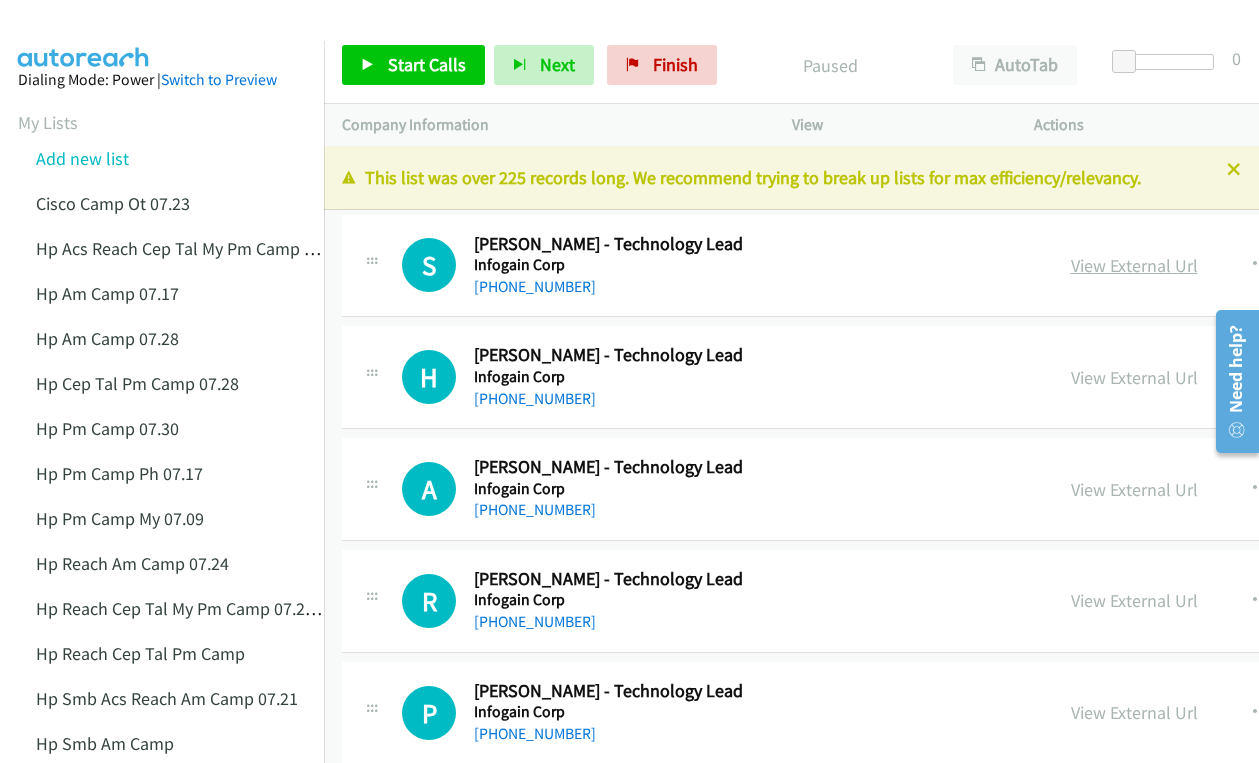 click on "View External Url" at bounding box center (1134, 265) 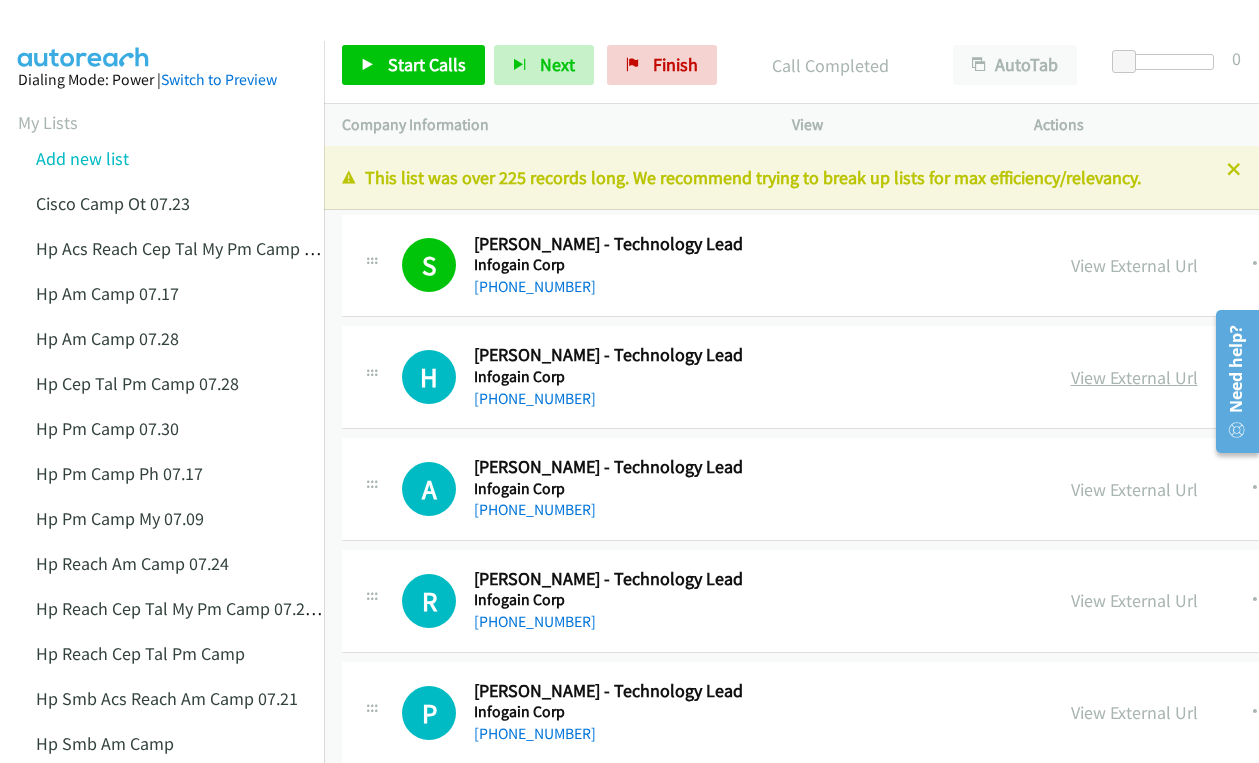 click on "View External Url" at bounding box center [1134, 377] 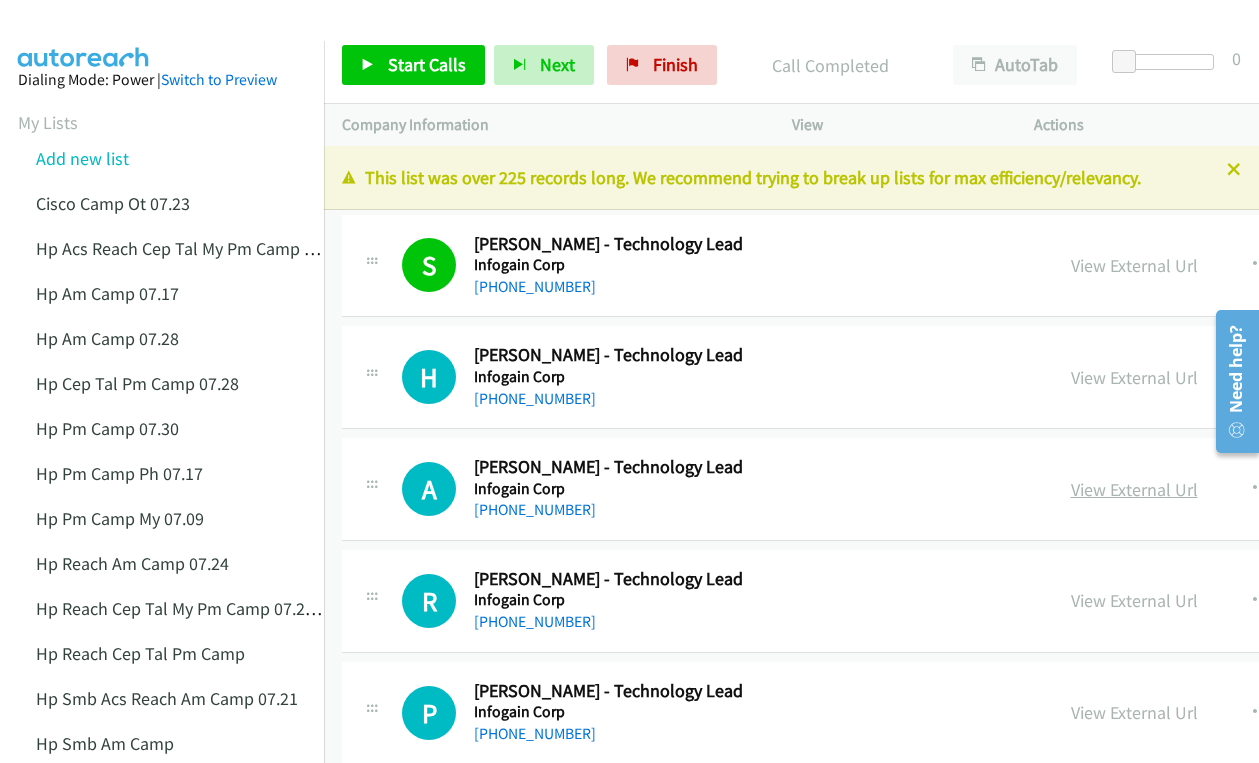 click on "View External Url" at bounding box center (1134, 489) 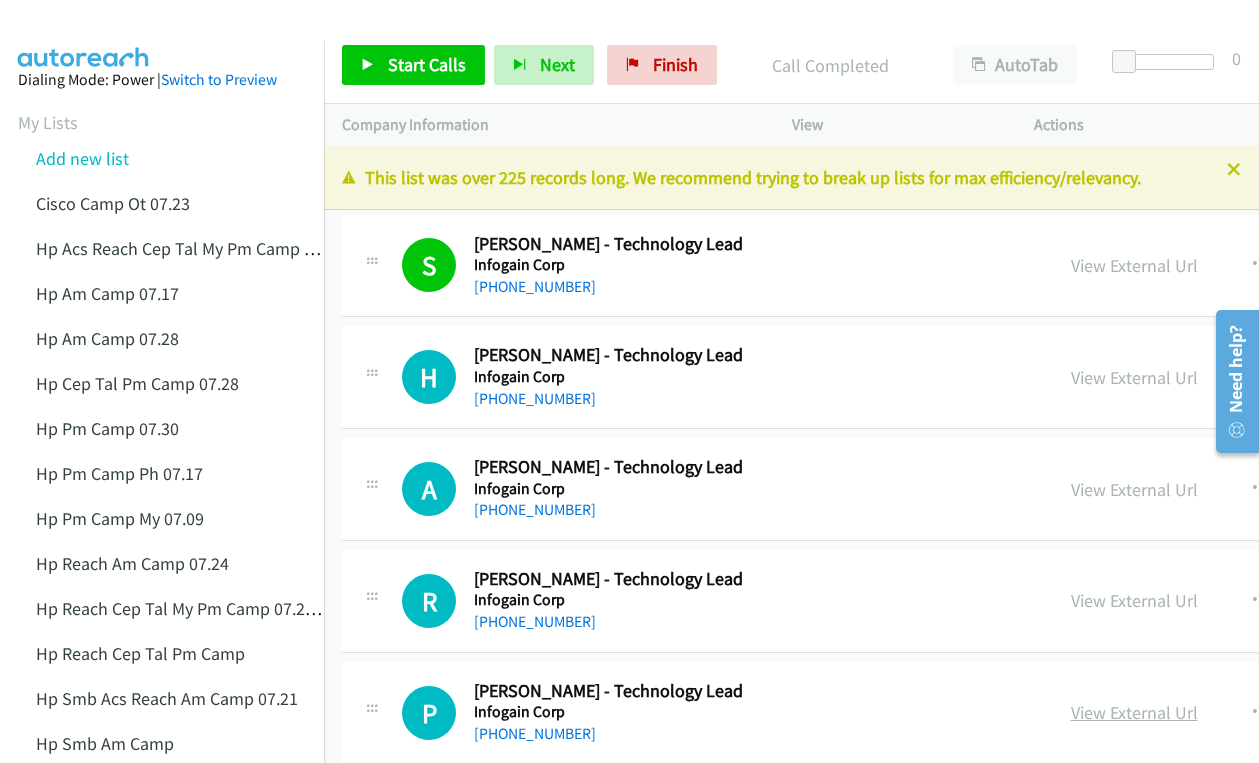 drag, startPoint x: 1015, startPoint y: 606, endPoint x: 1035, endPoint y: 709, distance: 104.92378 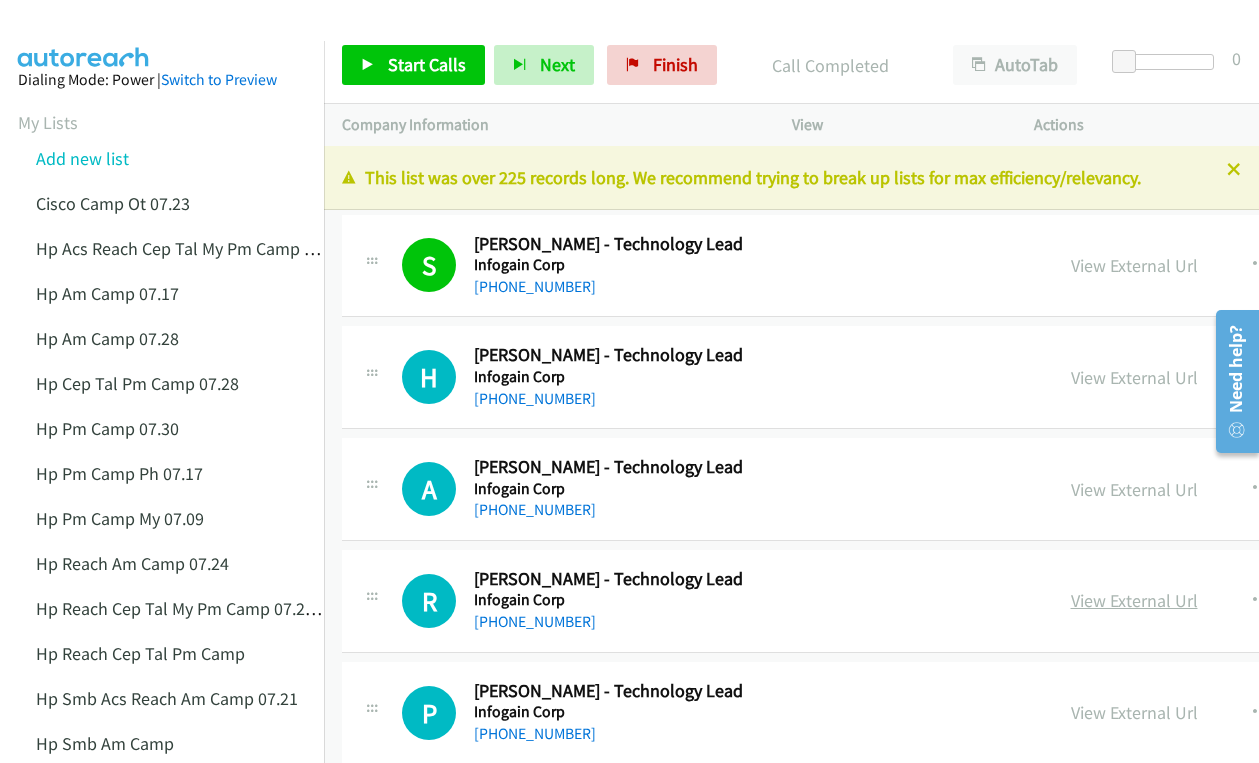 click on "View External Url" at bounding box center [1134, 600] 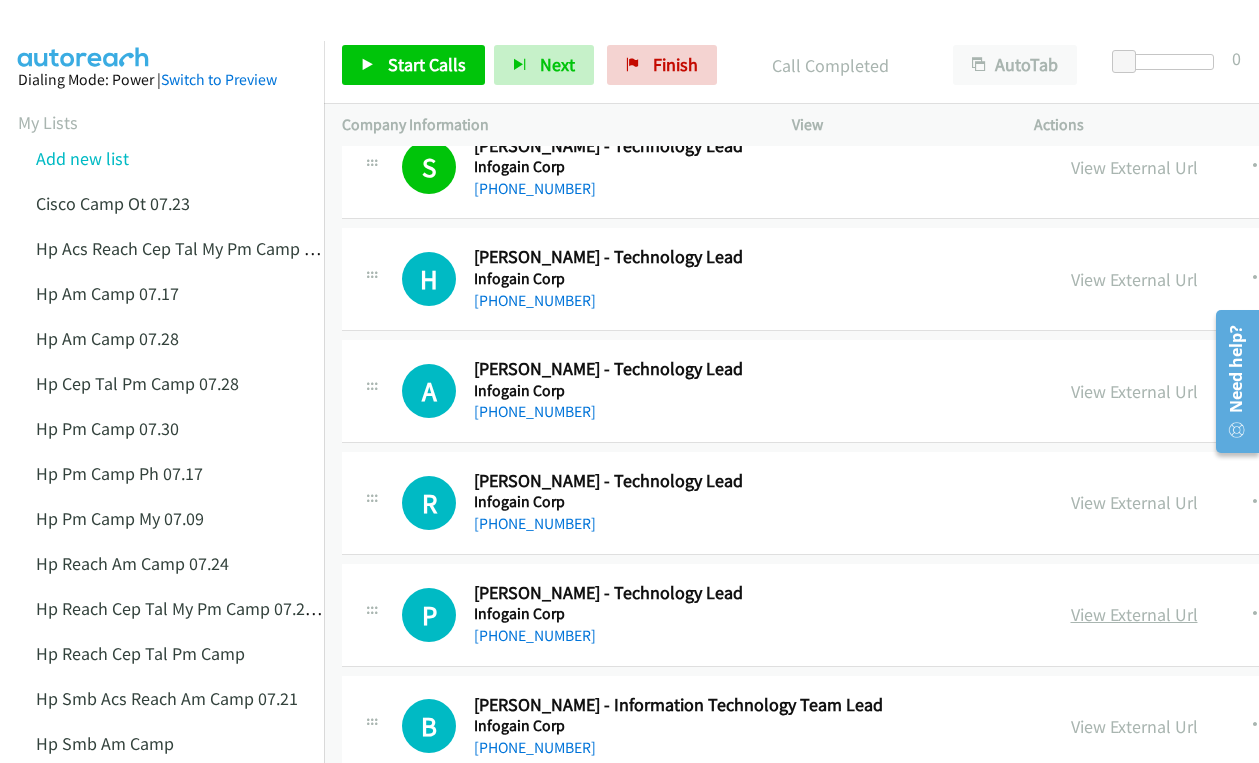 scroll, scrollTop: 100, scrollLeft: 0, axis: vertical 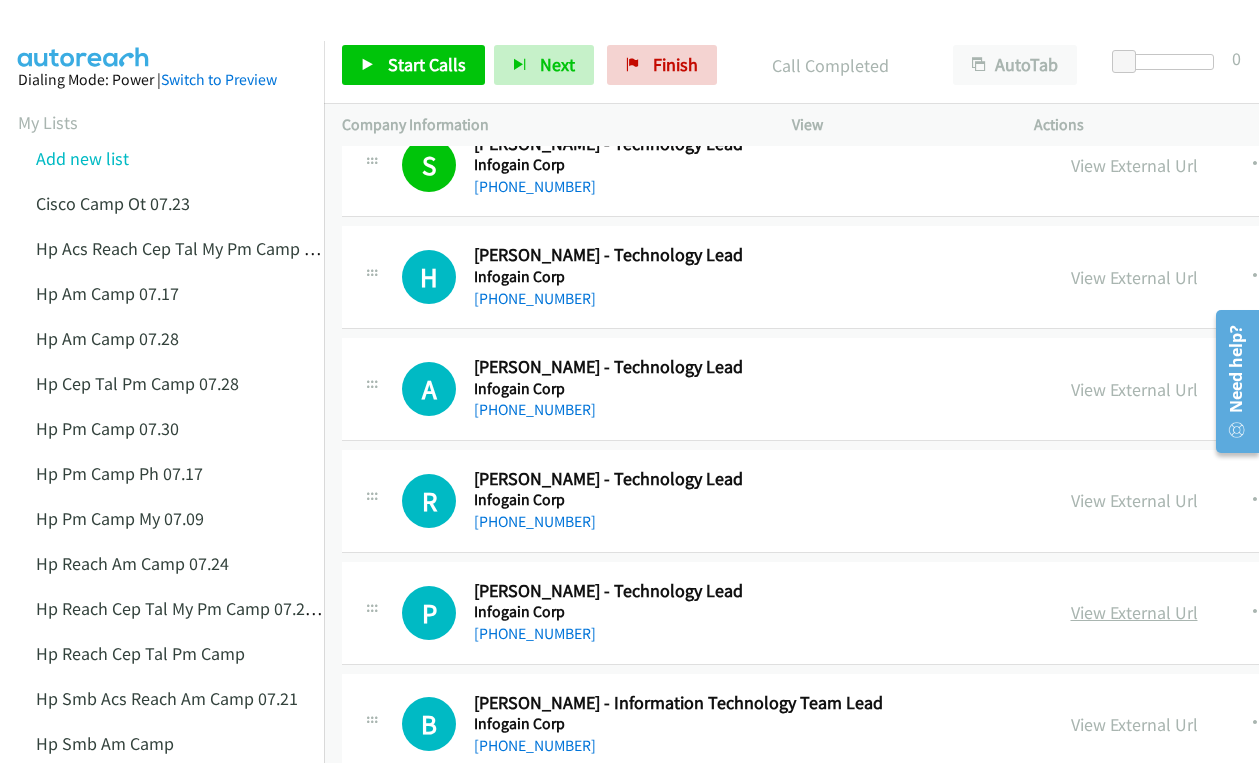 click on "View External Url" at bounding box center (1134, 612) 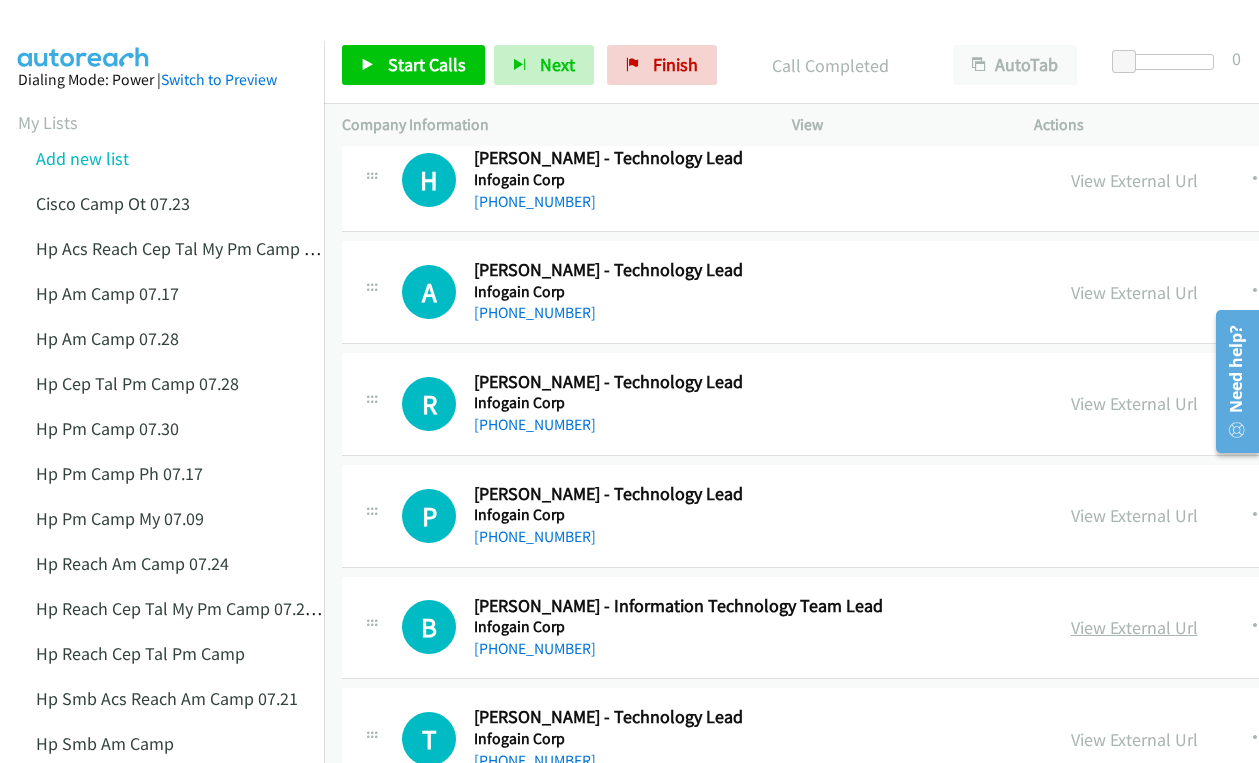 scroll, scrollTop: 200, scrollLeft: 0, axis: vertical 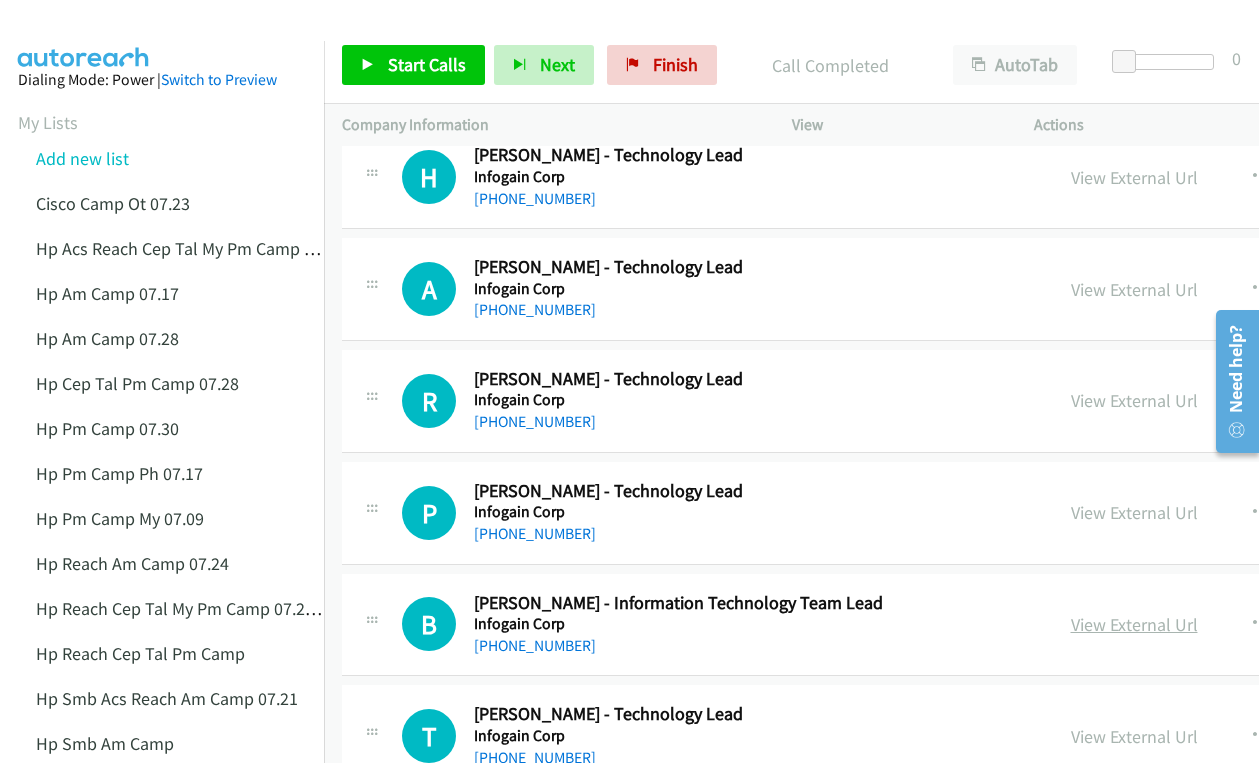 click on "View External Url" at bounding box center [1134, 624] 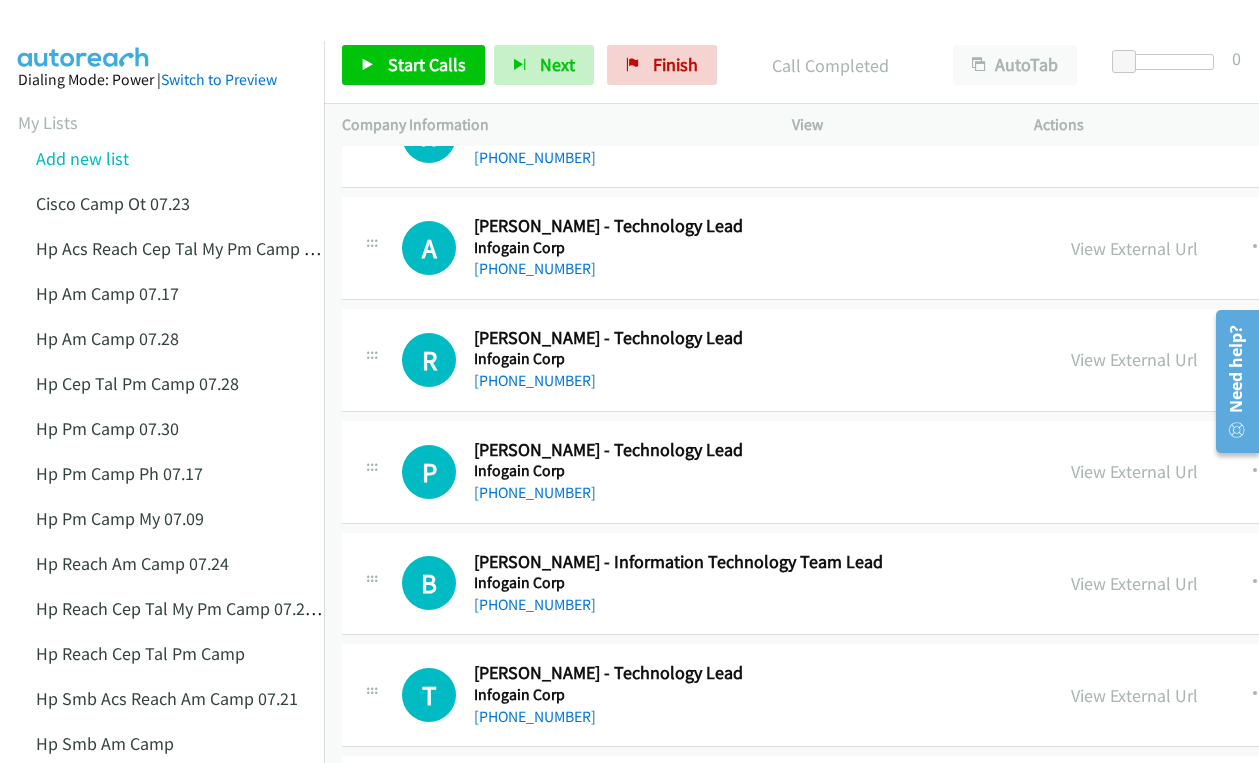 scroll, scrollTop: 300, scrollLeft: 0, axis: vertical 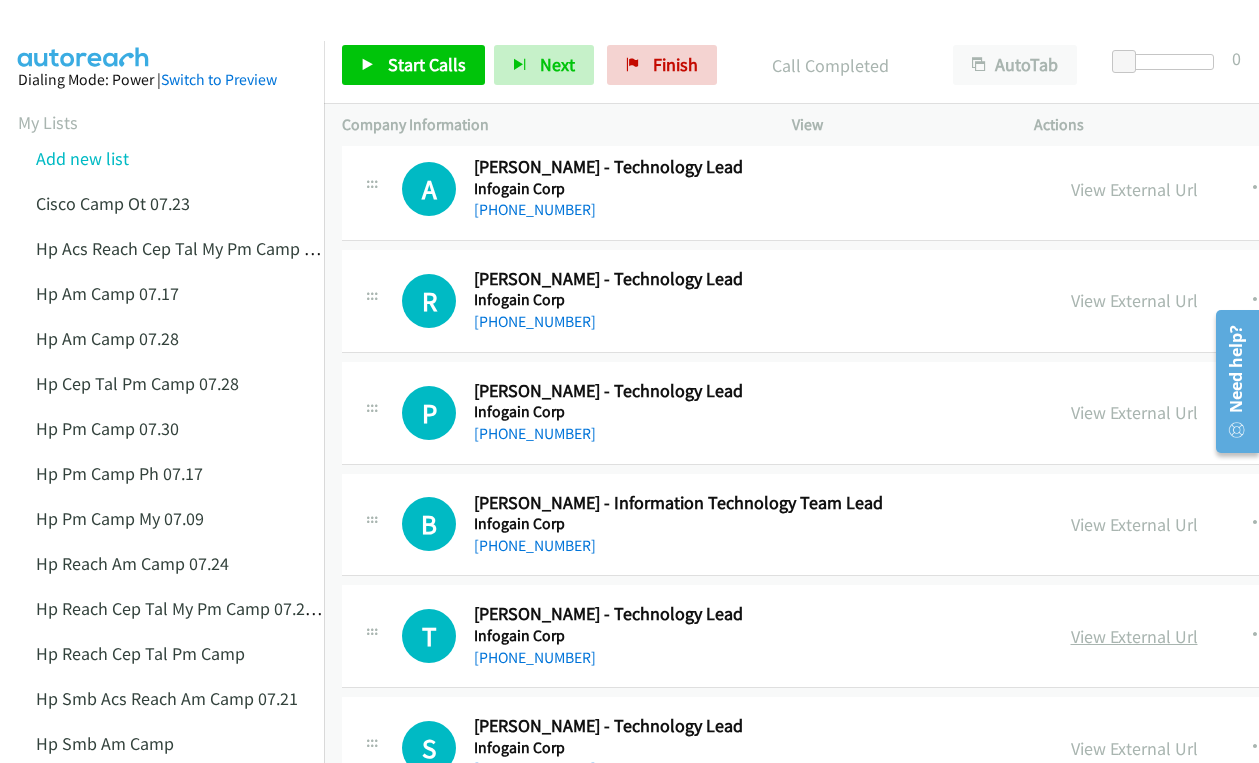 click on "View External Url" at bounding box center (1134, 636) 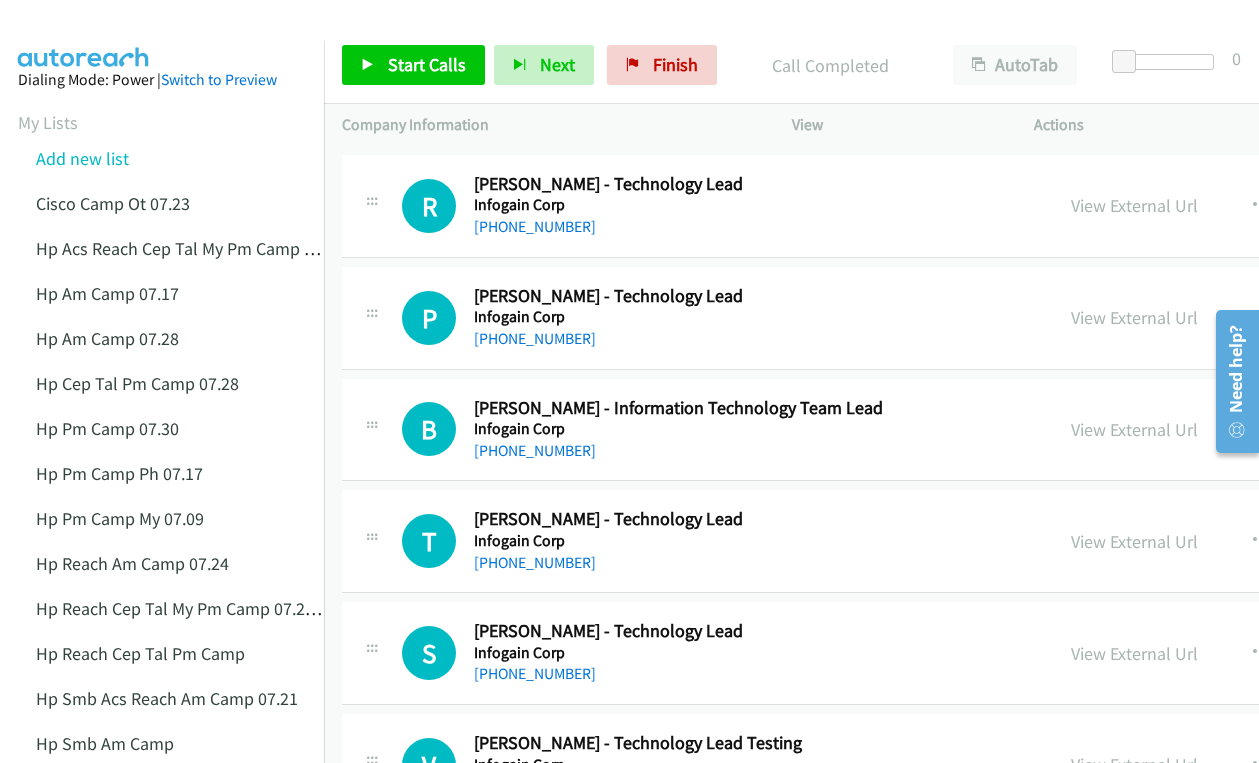 scroll, scrollTop: 400, scrollLeft: 0, axis: vertical 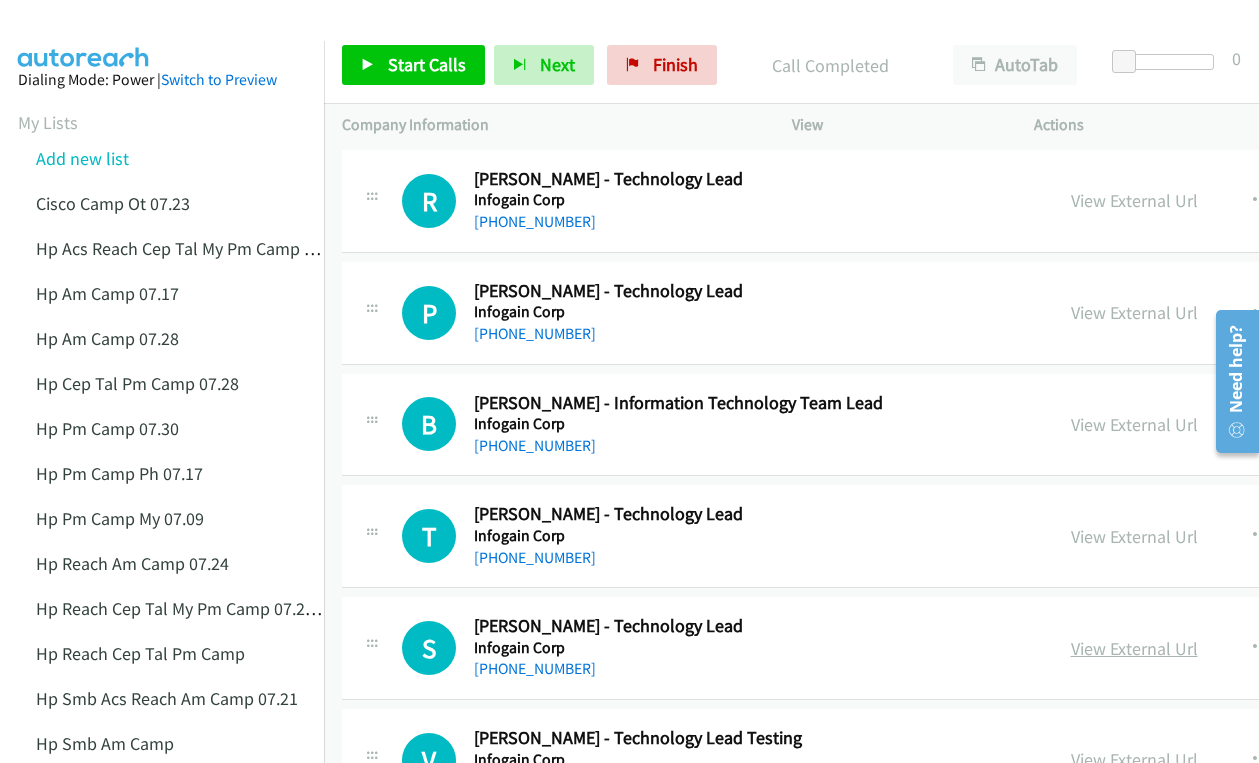 click on "View External Url" at bounding box center [1134, 648] 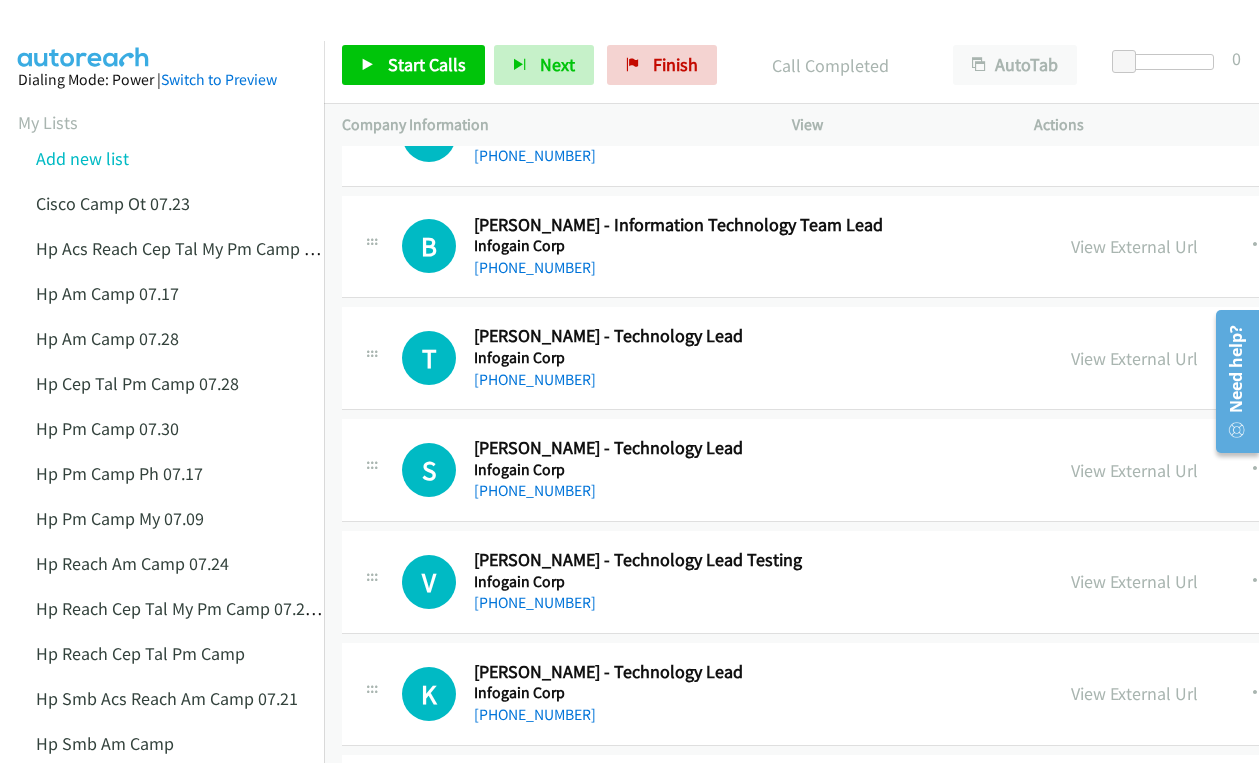 scroll, scrollTop: 600, scrollLeft: 0, axis: vertical 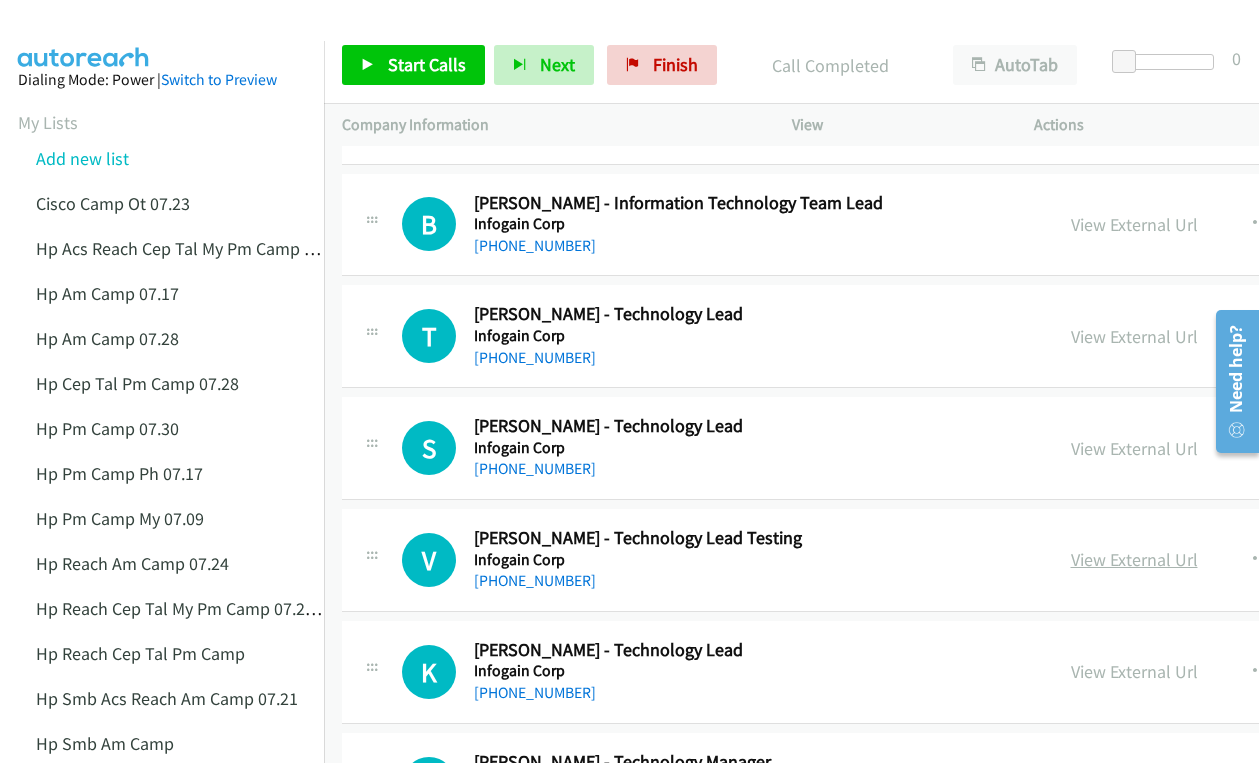 click on "View External Url" at bounding box center (1134, 559) 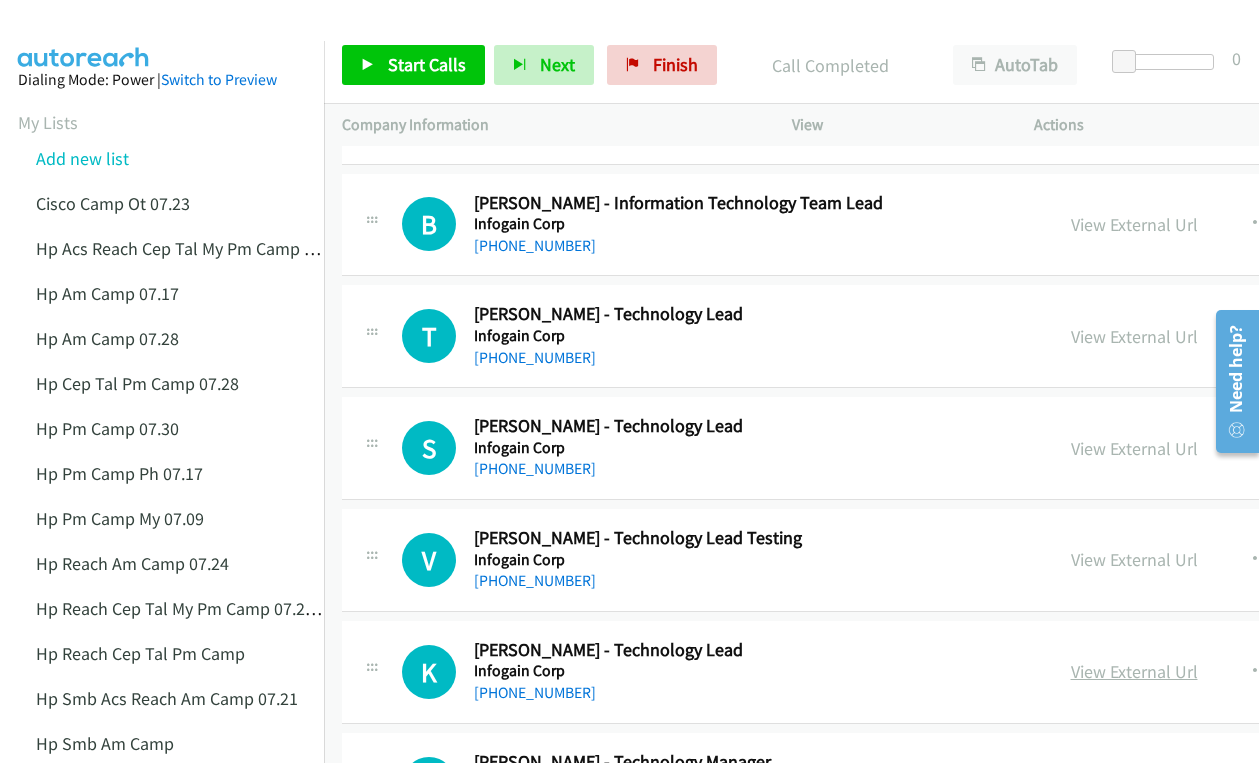 click on "View External Url" at bounding box center [1134, 671] 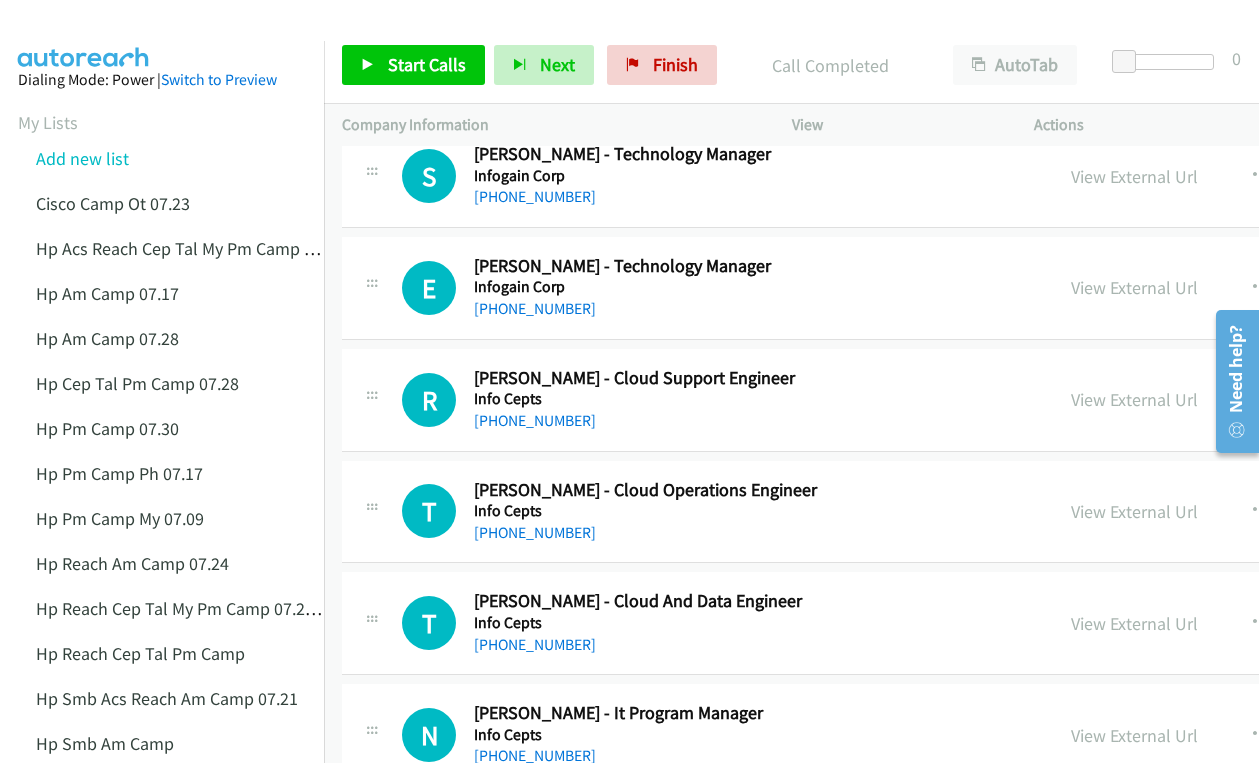 scroll, scrollTop: 3900, scrollLeft: 0, axis: vertical 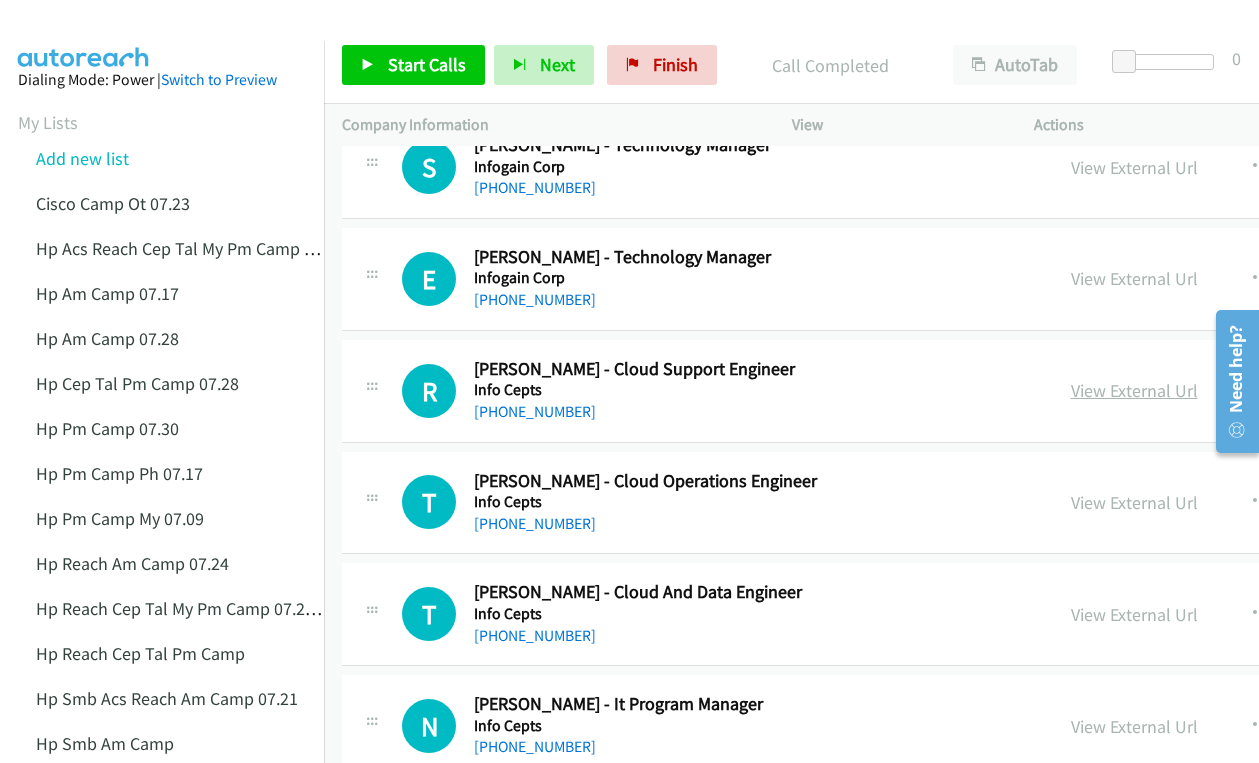 click on "View External Url" at bounding box center (1134, 390) 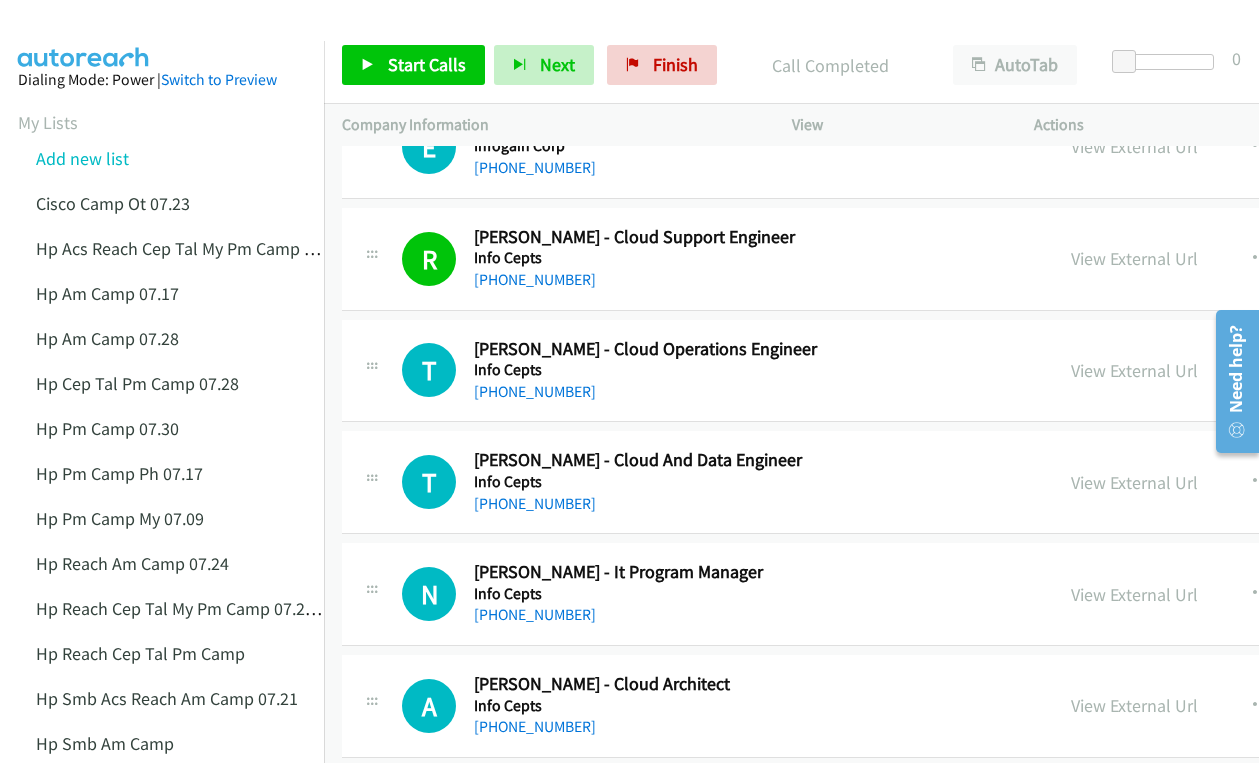 scroll, scrollTop: 4100, scrollLeft: 0, axis: vertical 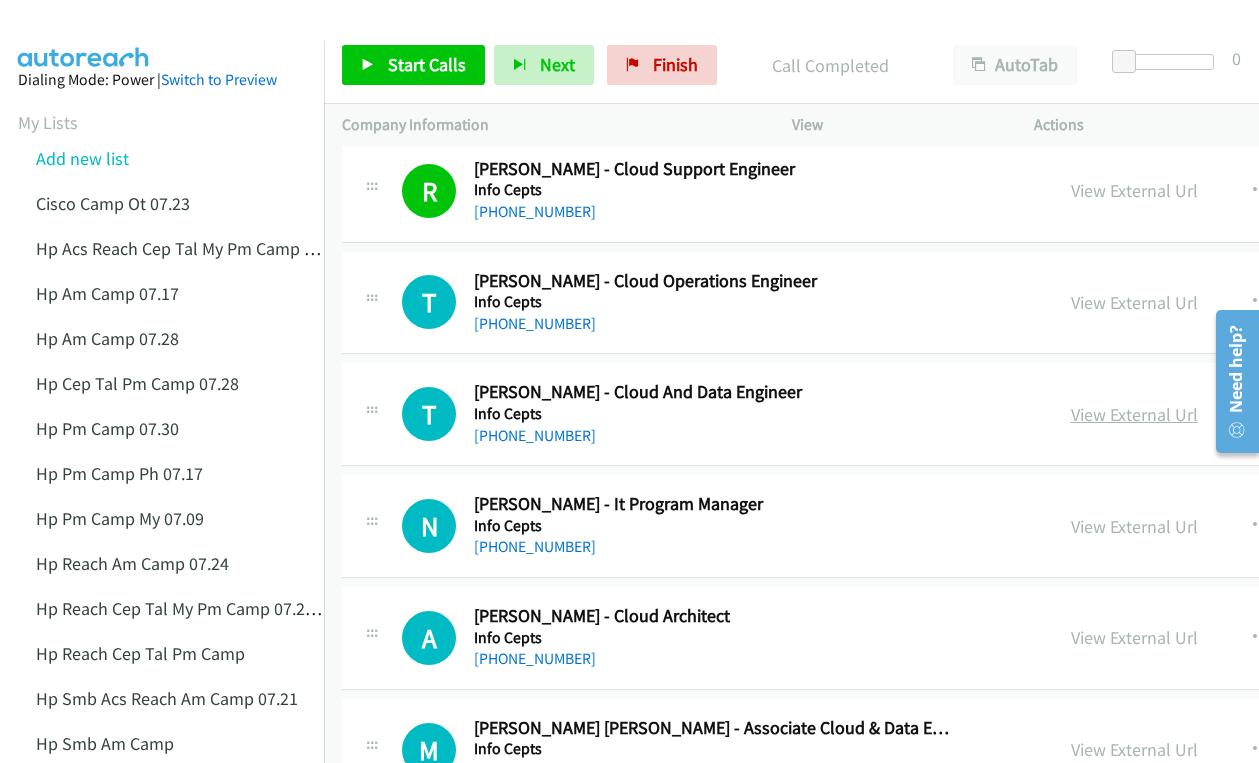 drag, startPoint x: 1020, startPoint y: 418, endPoint x: 997, endPoint y: 404, distance: 26.925823 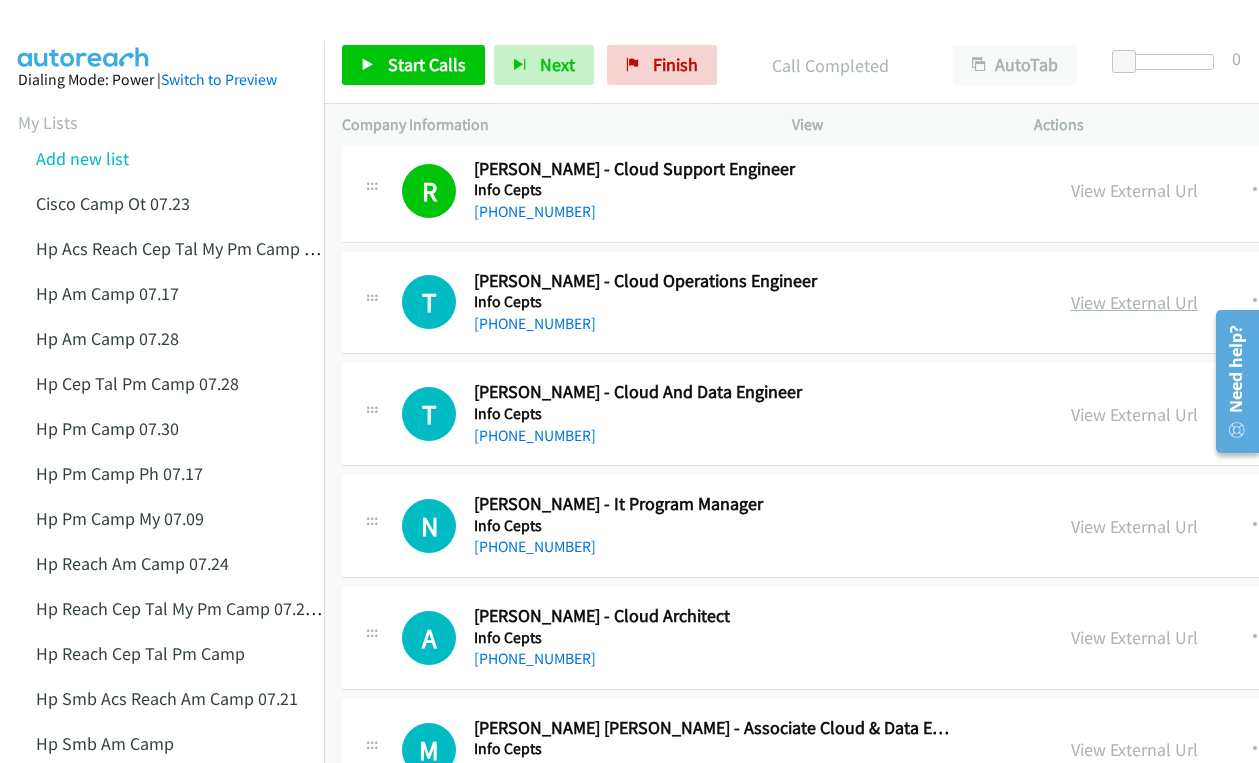 click on "View External Url" at bounding box center (1134, 302) 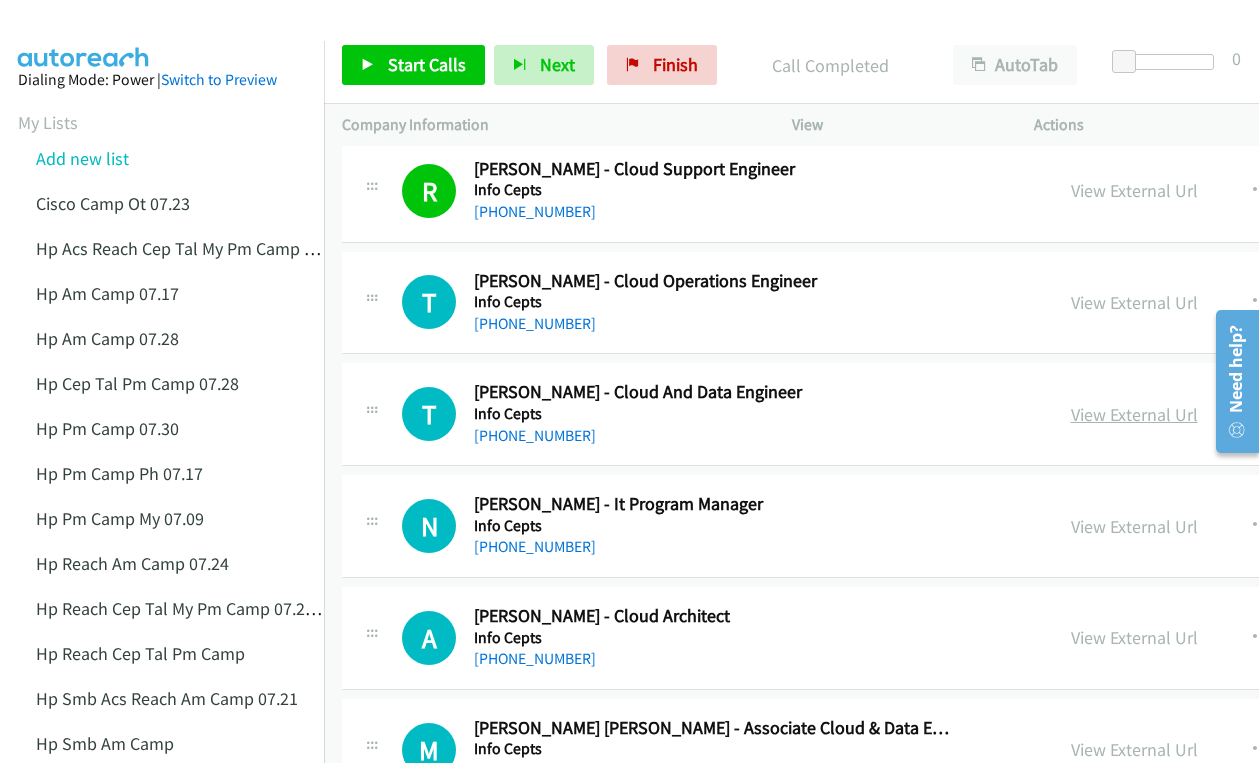 click on "View External Url" at bounding box center [1134, 414] 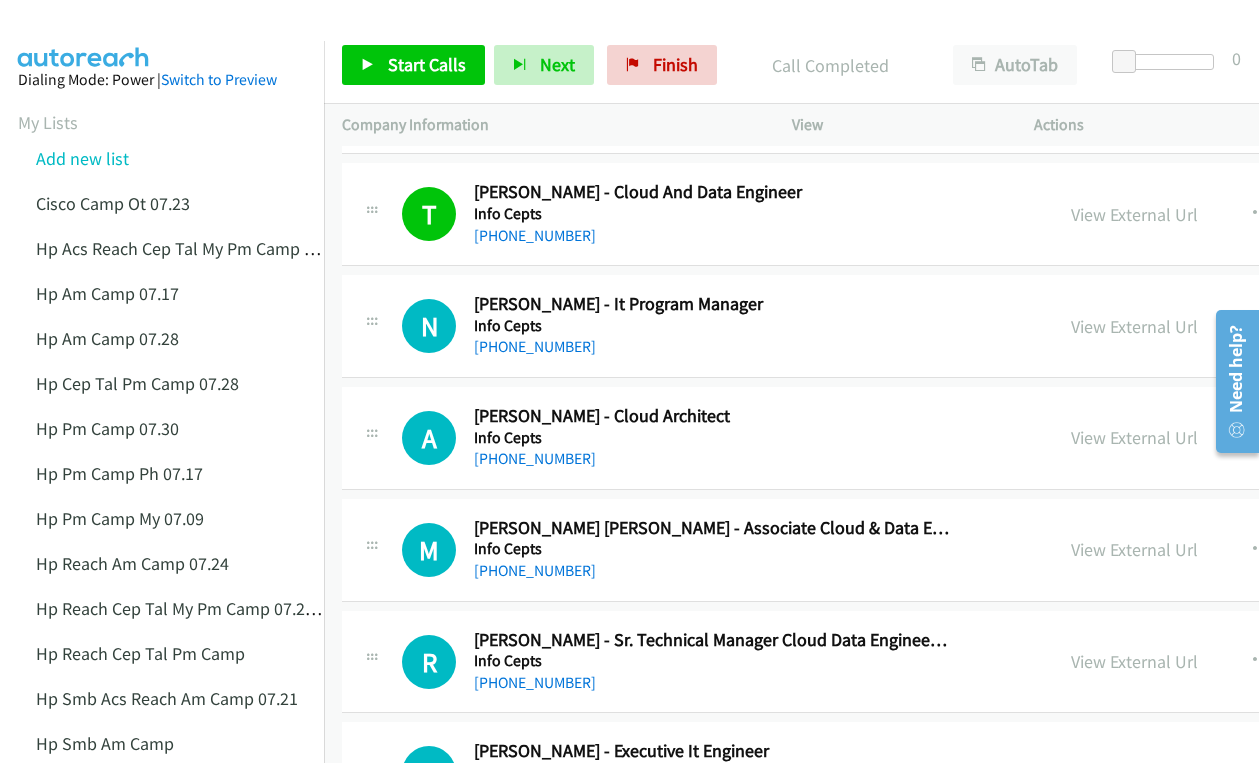 scroll, scrollTop: 4400, scrollLeft: 0, axis: vertical 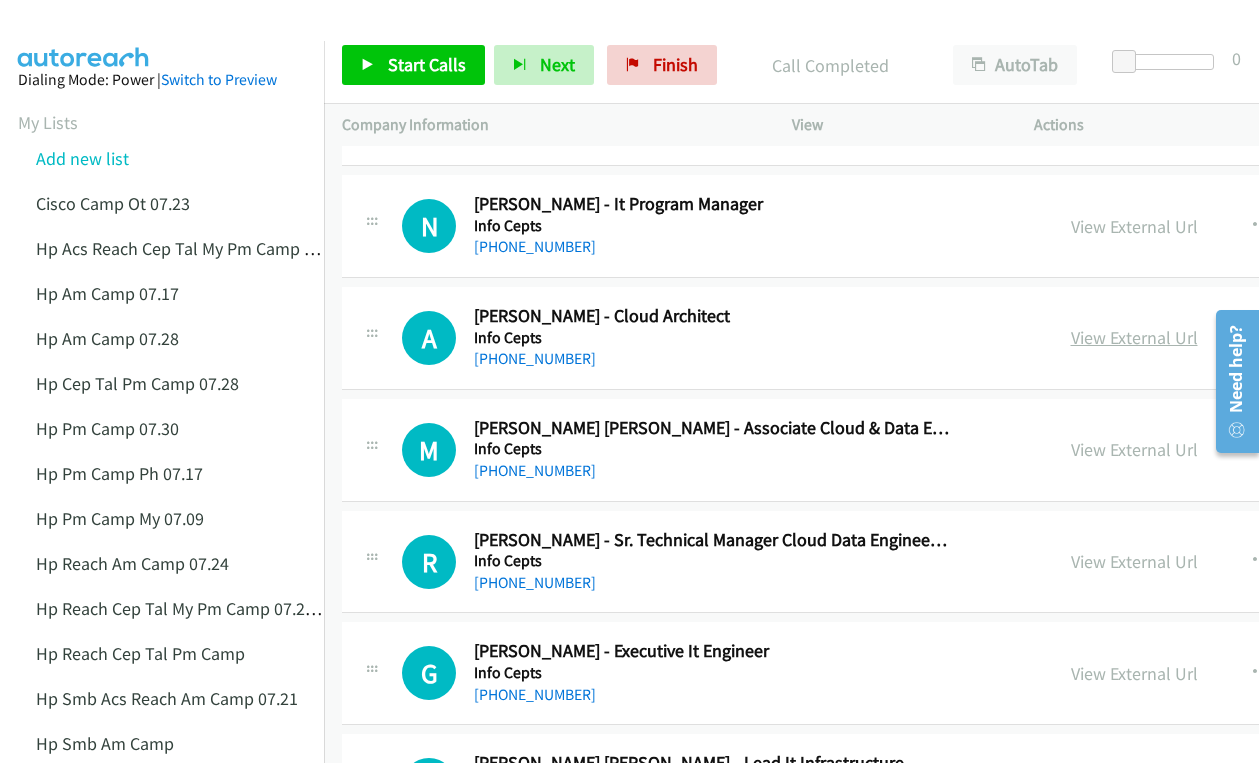 click on "View External Url" at bounding box center (1134, 337) 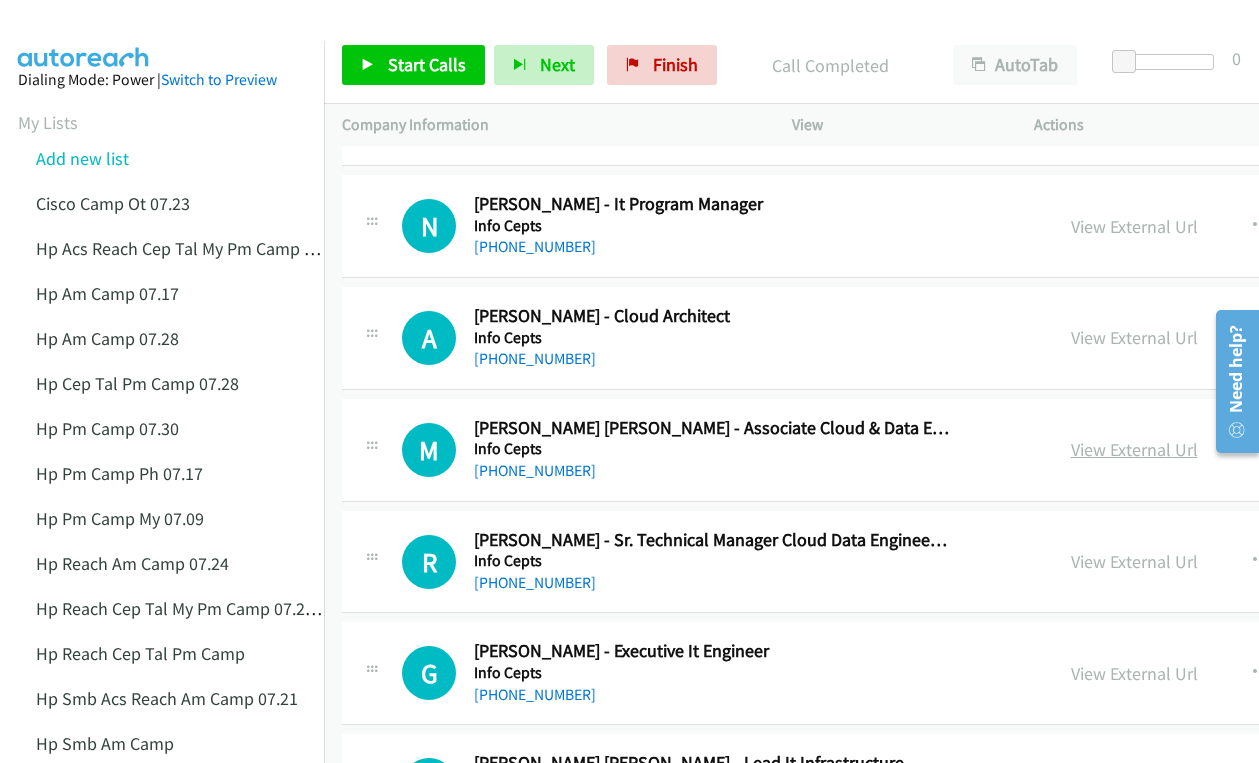 click on "View External Url" at bounding box center (1134, 449) 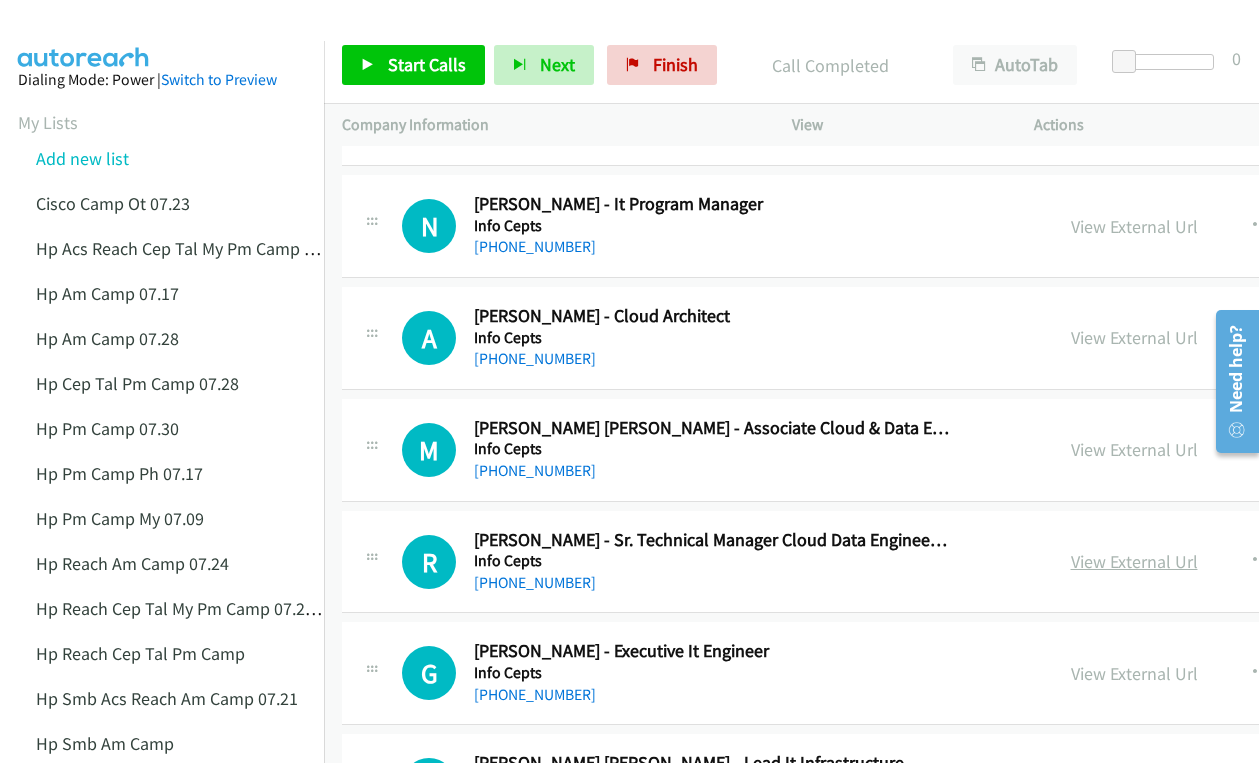 click on "View External Url" at bounding box center [1134, 561] 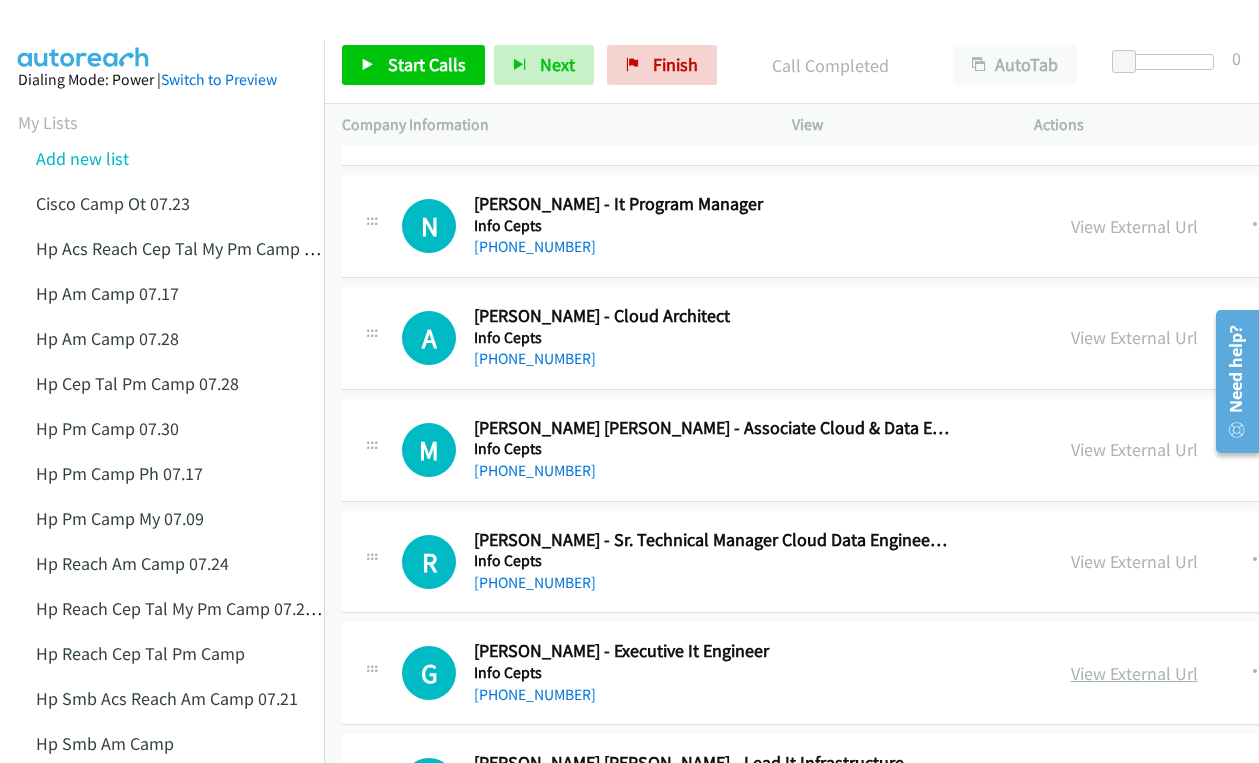 click on "View External Url" at bounding box center [1134, 673] 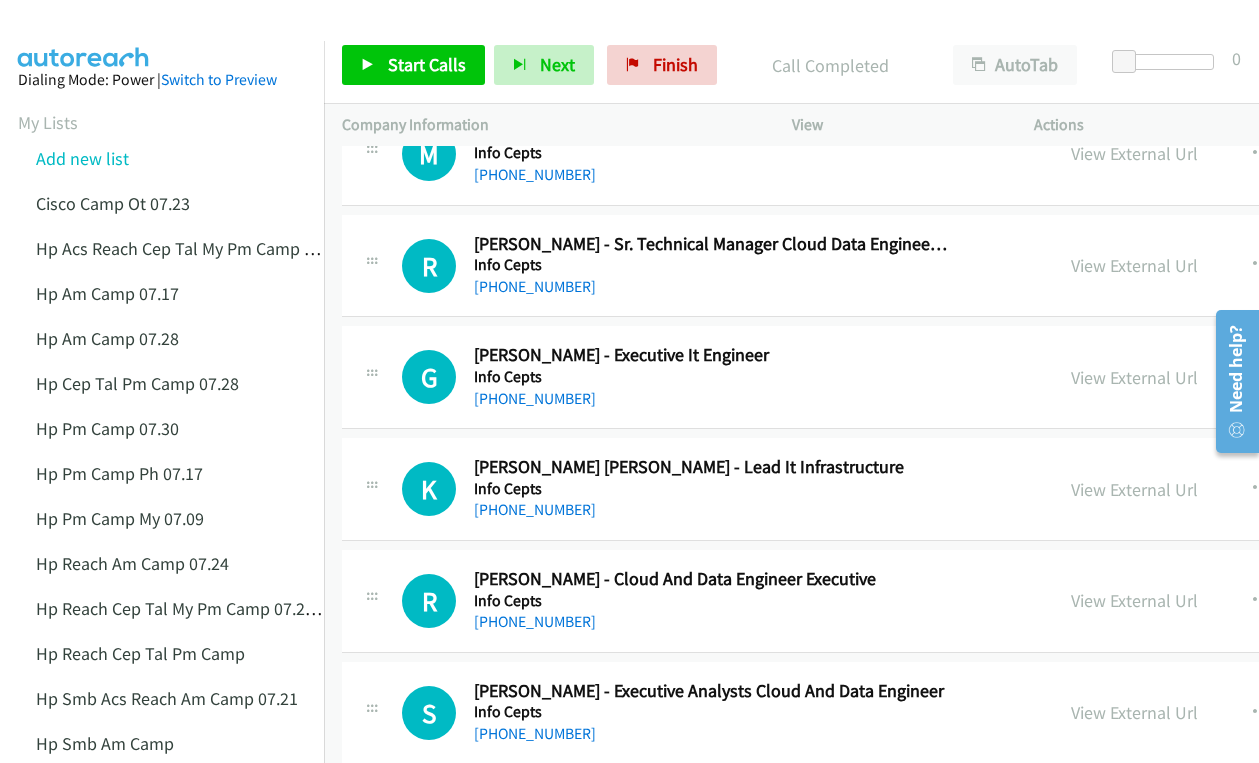 scroll, scrollTop: 4700, scrollLeft: 0, axis: vertical 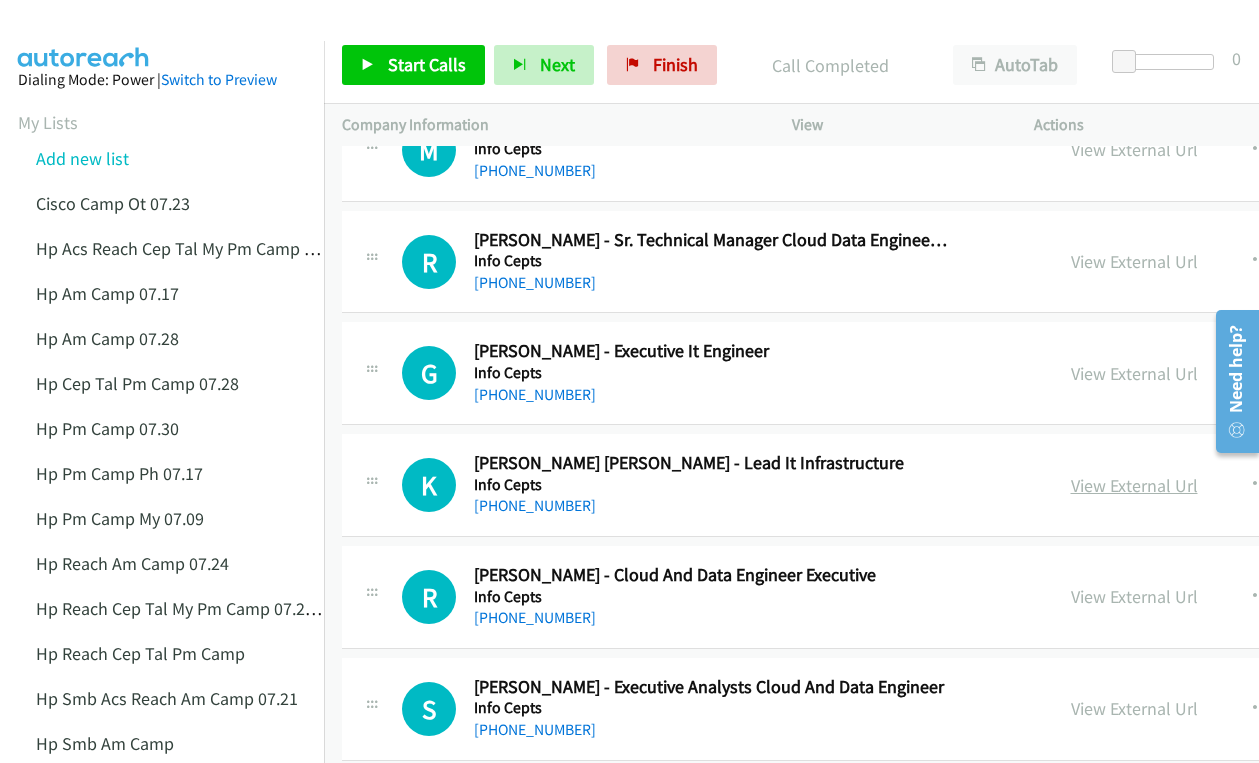 click on "View External Url" at bounding box center (1134, 485) 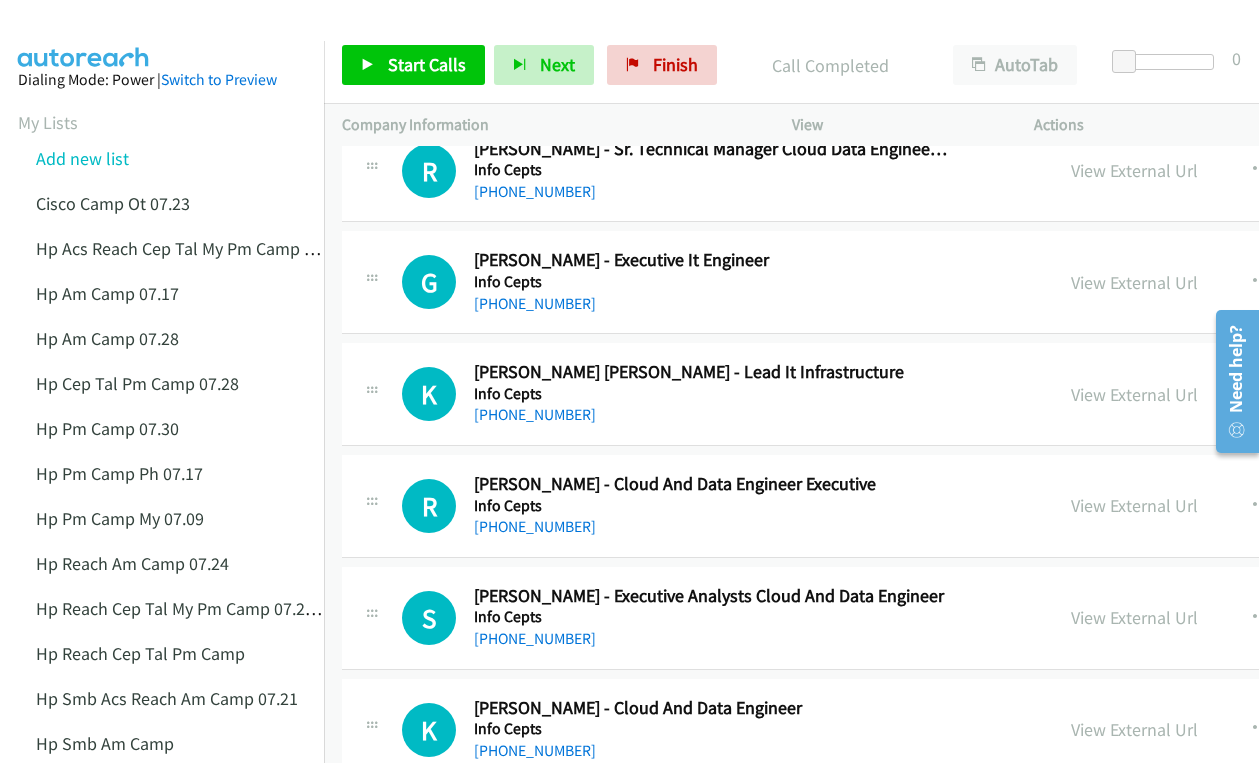 scroll, scrollTop: 4800, scrollLeft: 0, axis: vertical 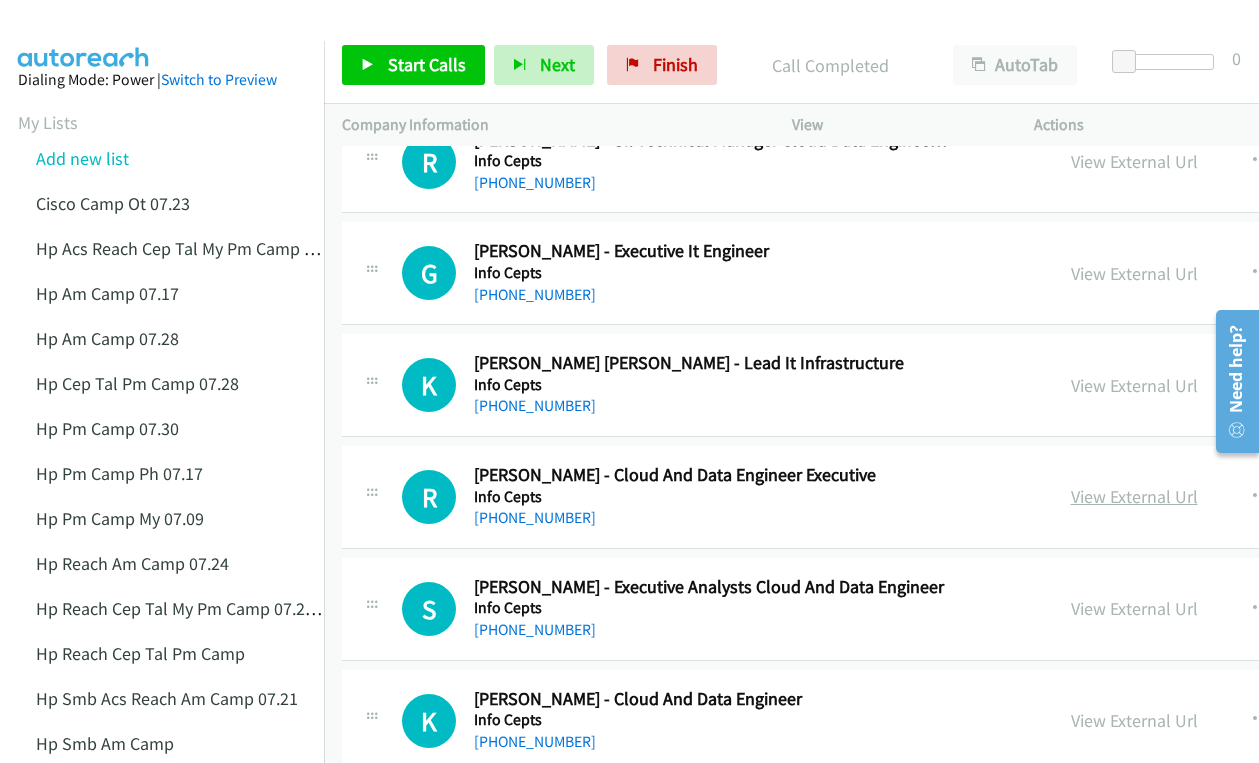 click on "View External Url" at bounding box center [1134, 496] 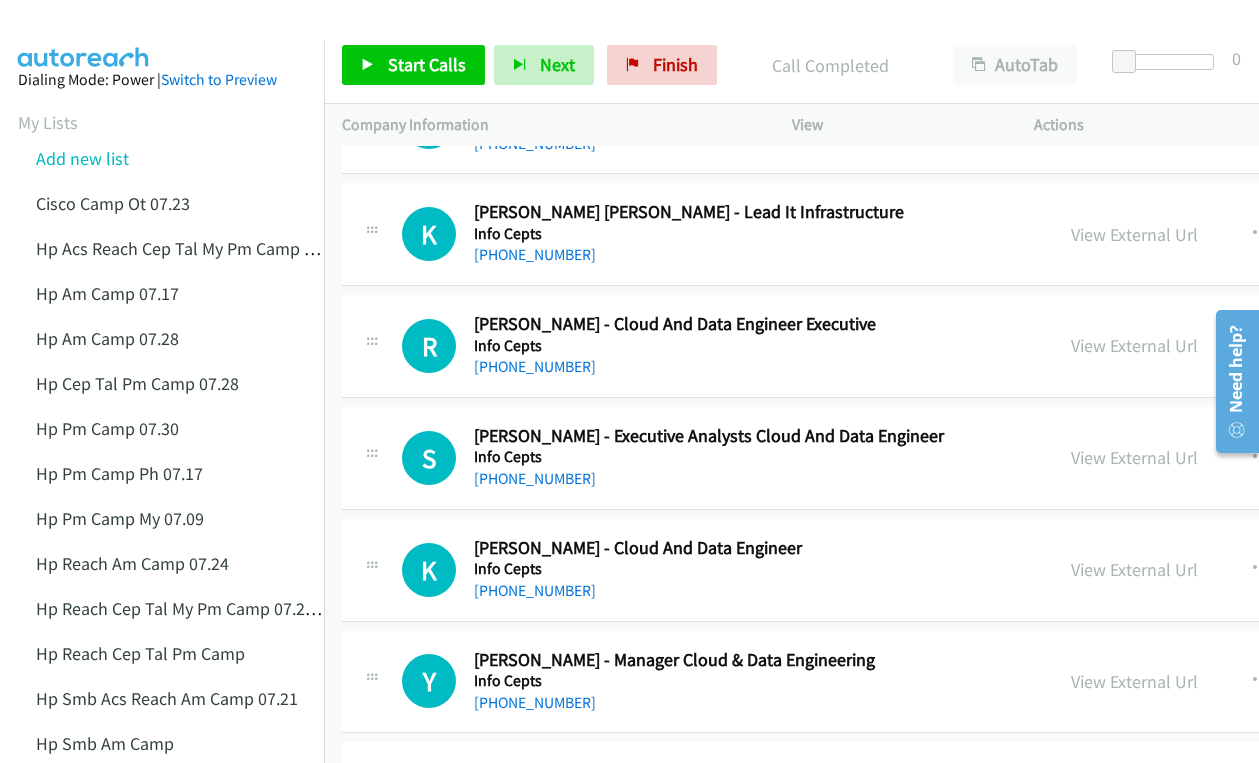 scroll, scrollTop: 5000, scrollLeft: 0, axis: vertical 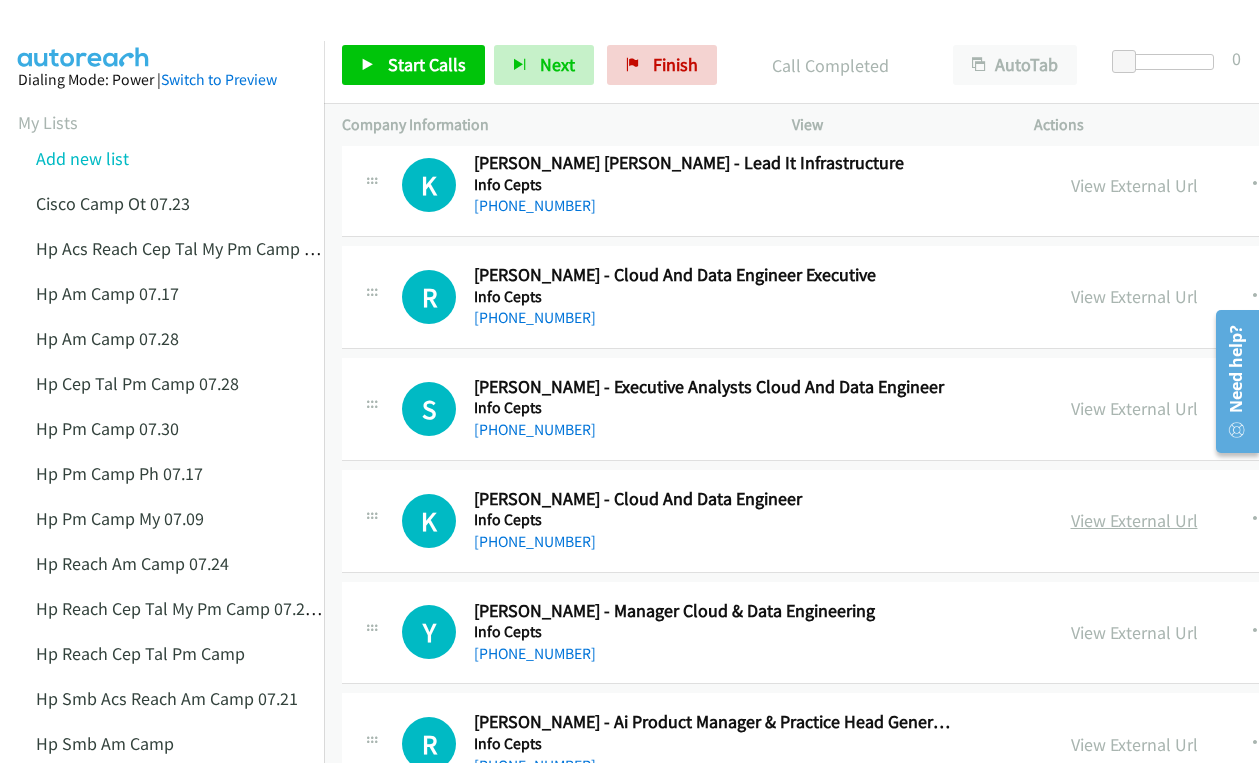 click on "View External Url" at bounding box center [1134, 520] 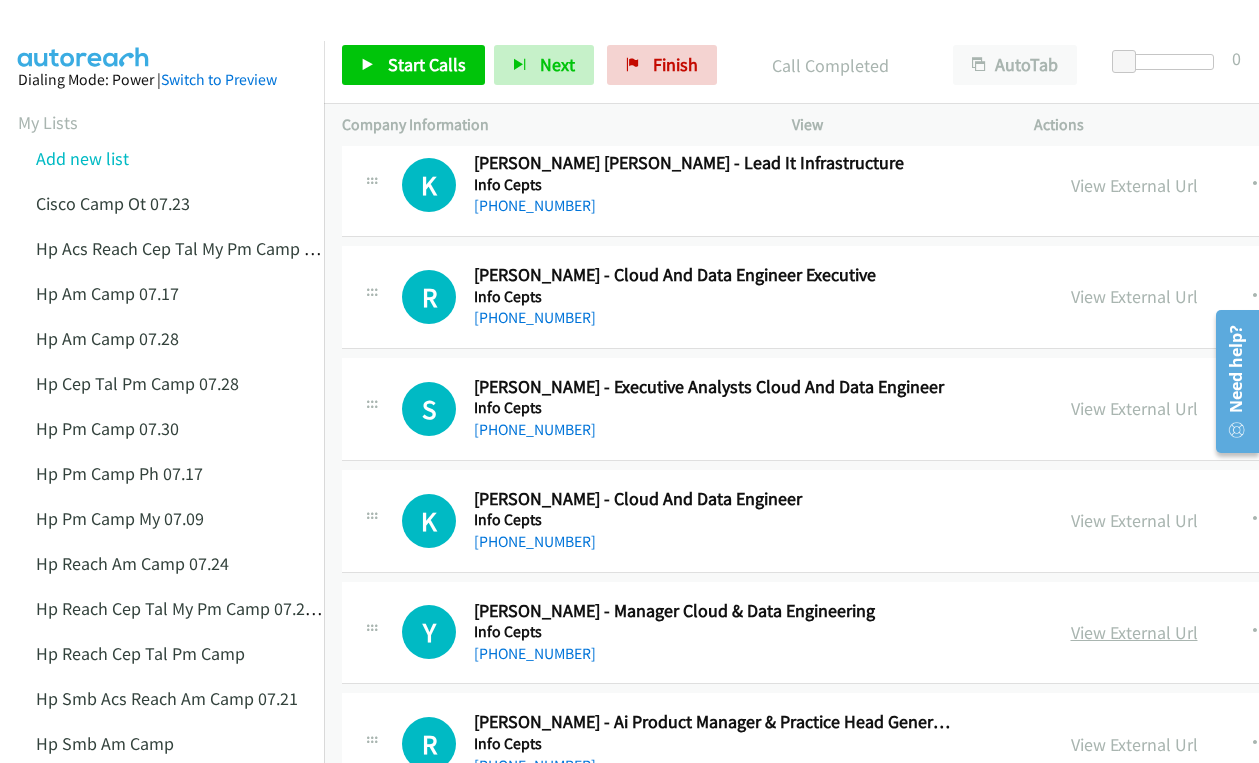 click on "View External Url" at bounding box center (1134, 632) 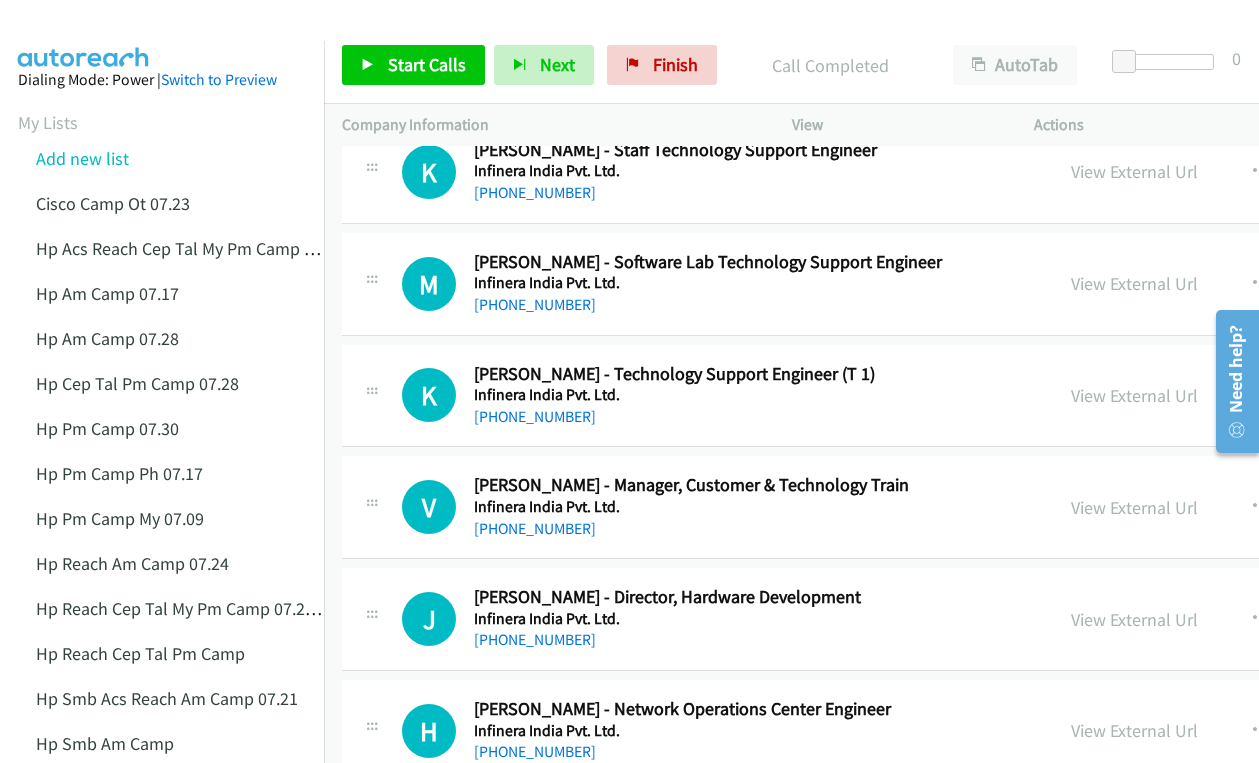 scroll, scrollTop: 5800, scrollLeft: 0, axis: vertical 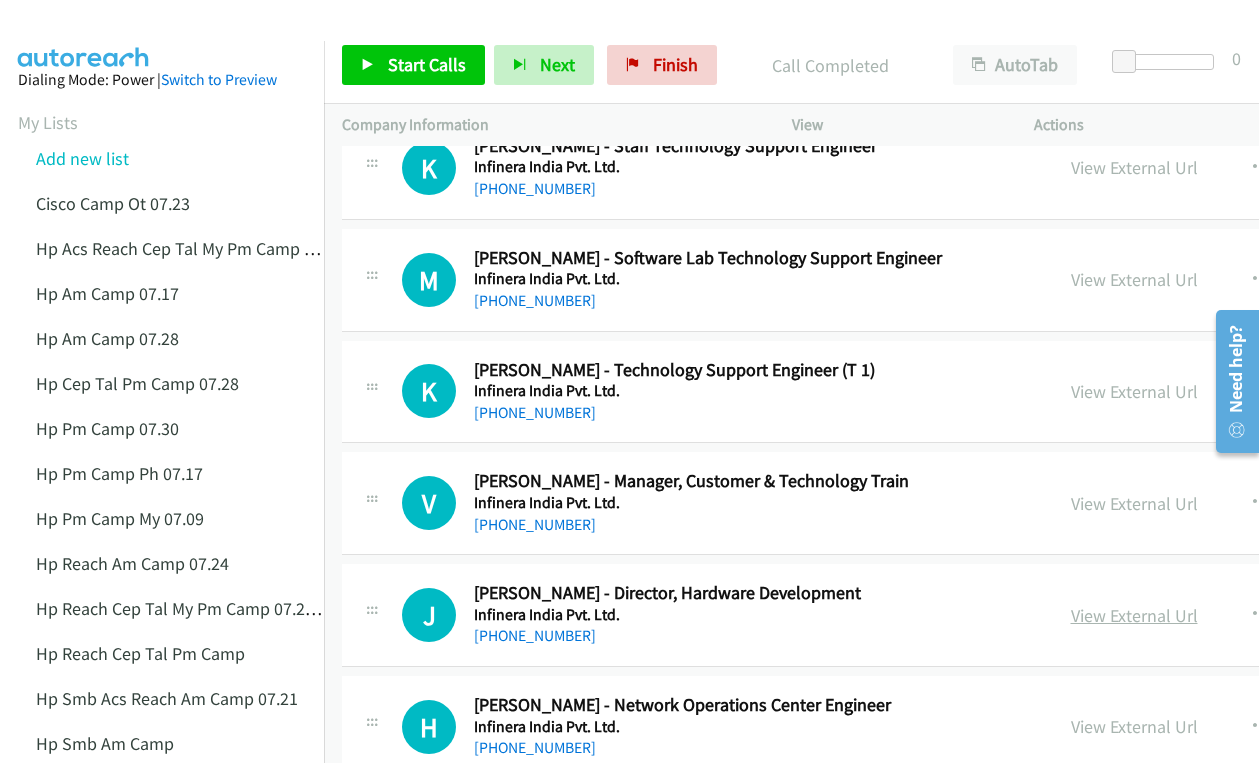 click on "View External Url" at bounding box center (1134, 615) 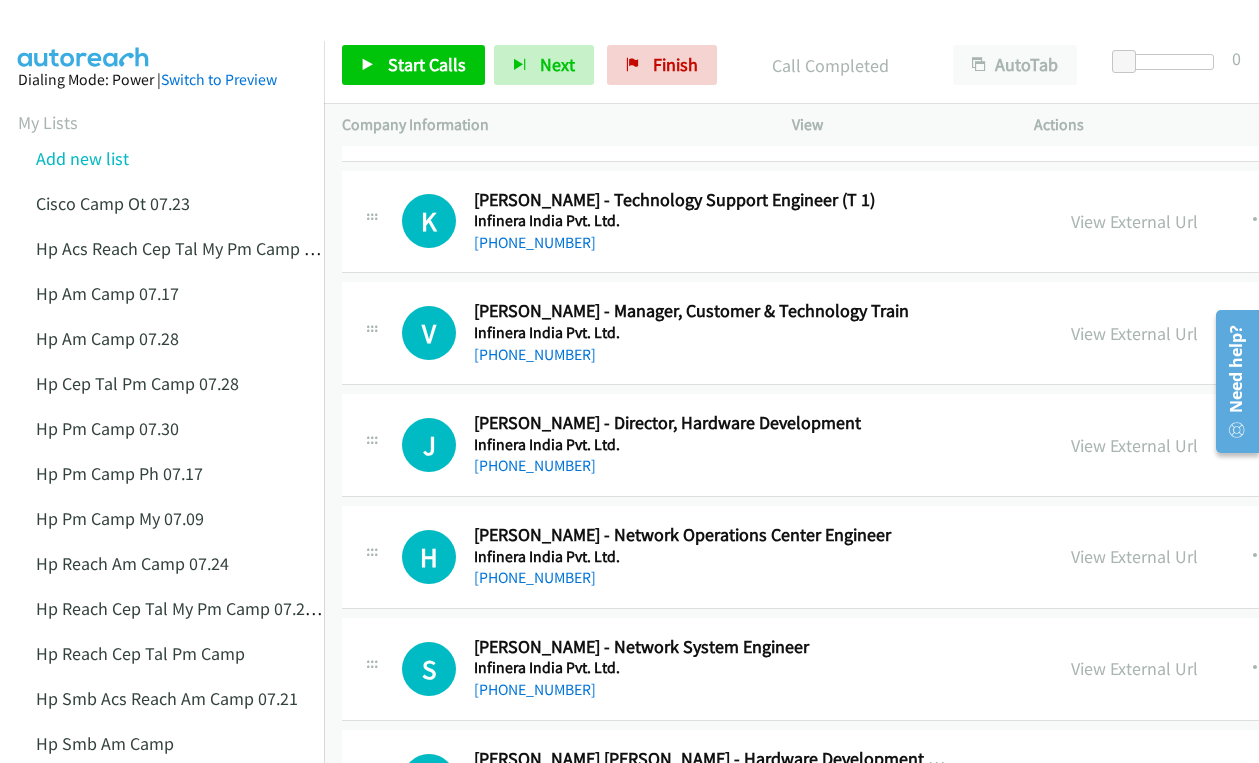 scroll, scrollTop: 6000, scrollLeft: 0, axis: vertical 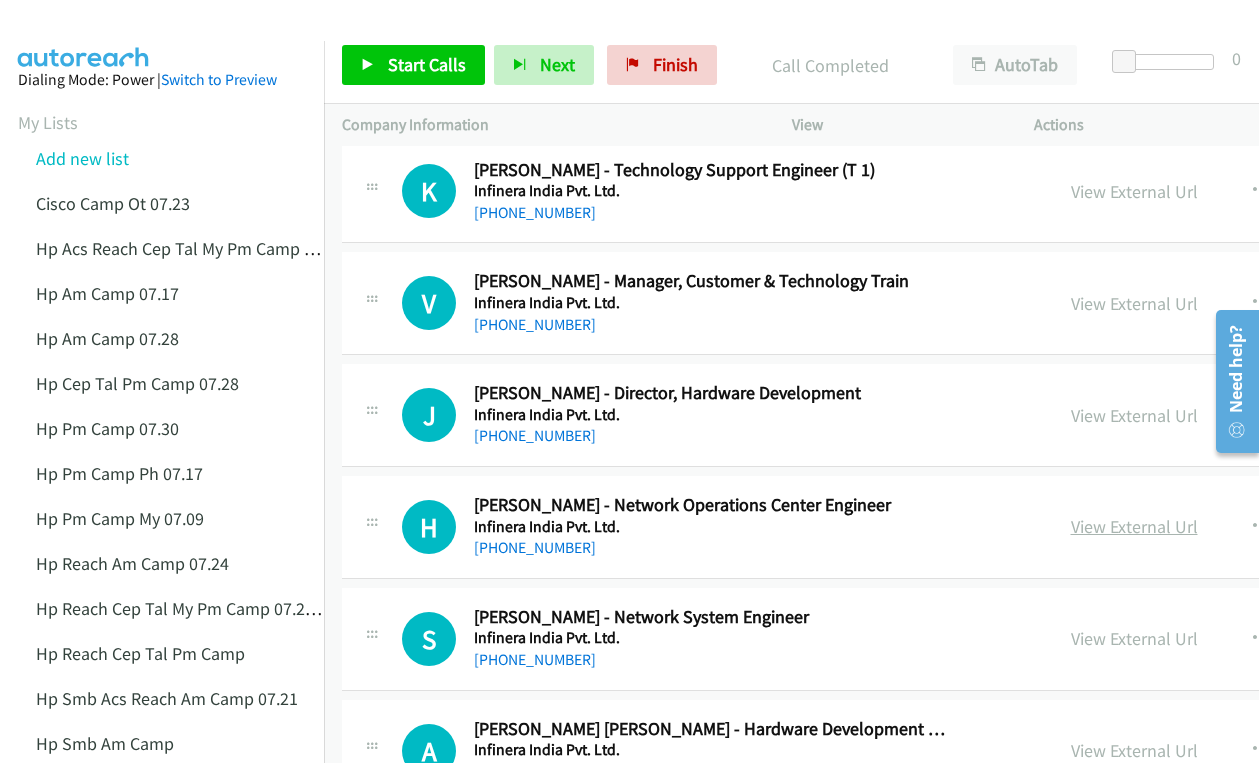 click on "View External Url" at bounding box center (1134, 526) 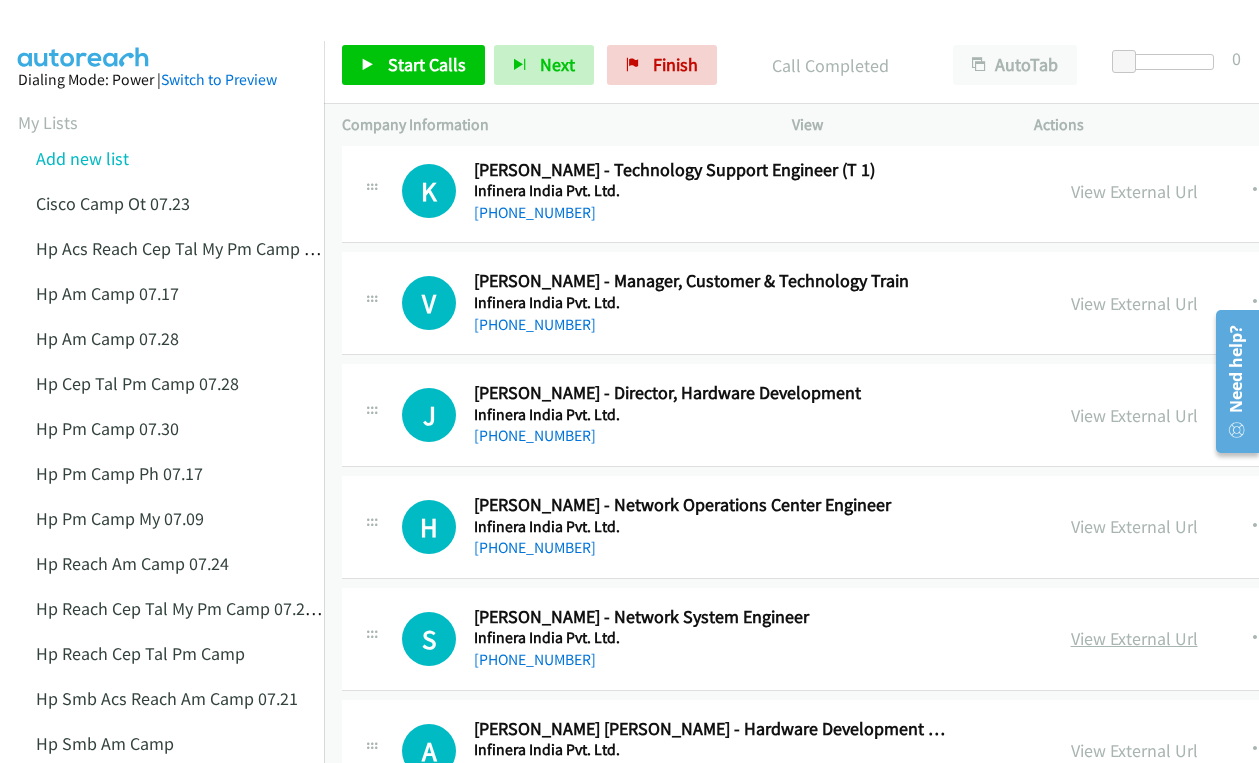 click on "View External Url" at bounding box center [1134, 638] 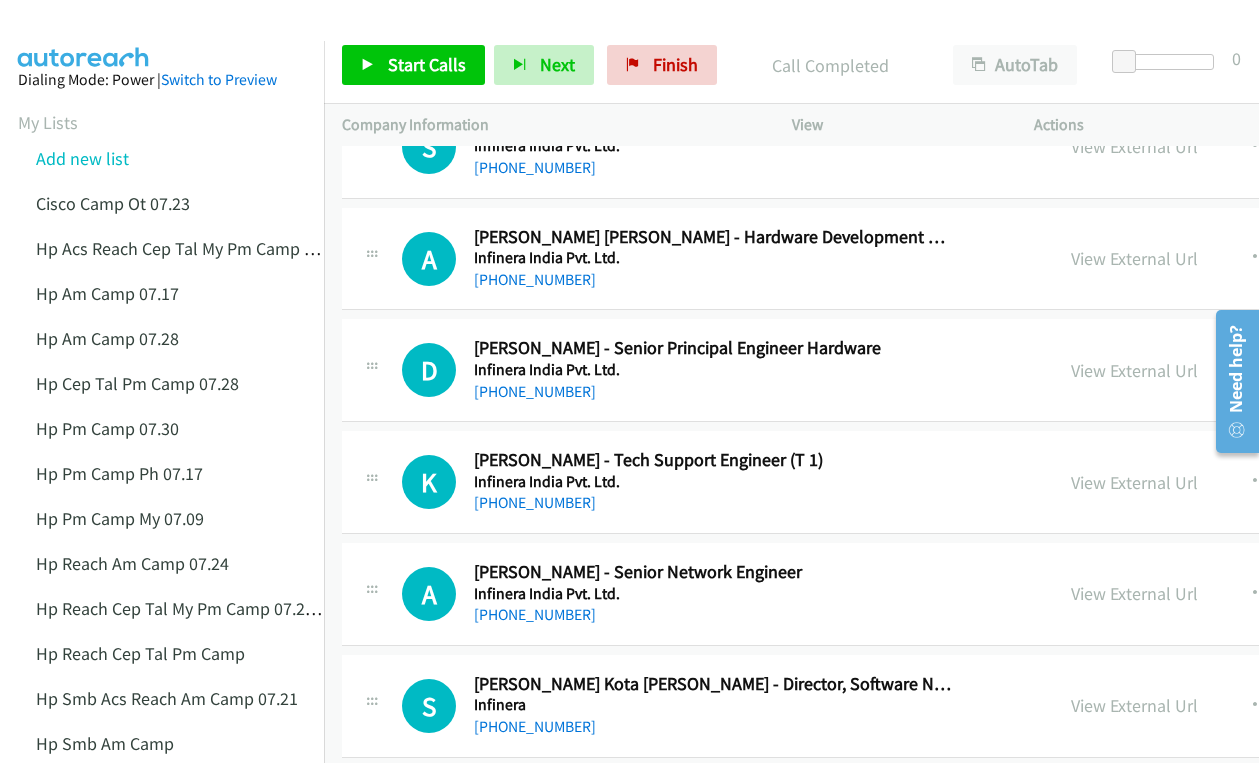 scroll, scrollTop: 6500, scrollLeft: 0, axis: vertical 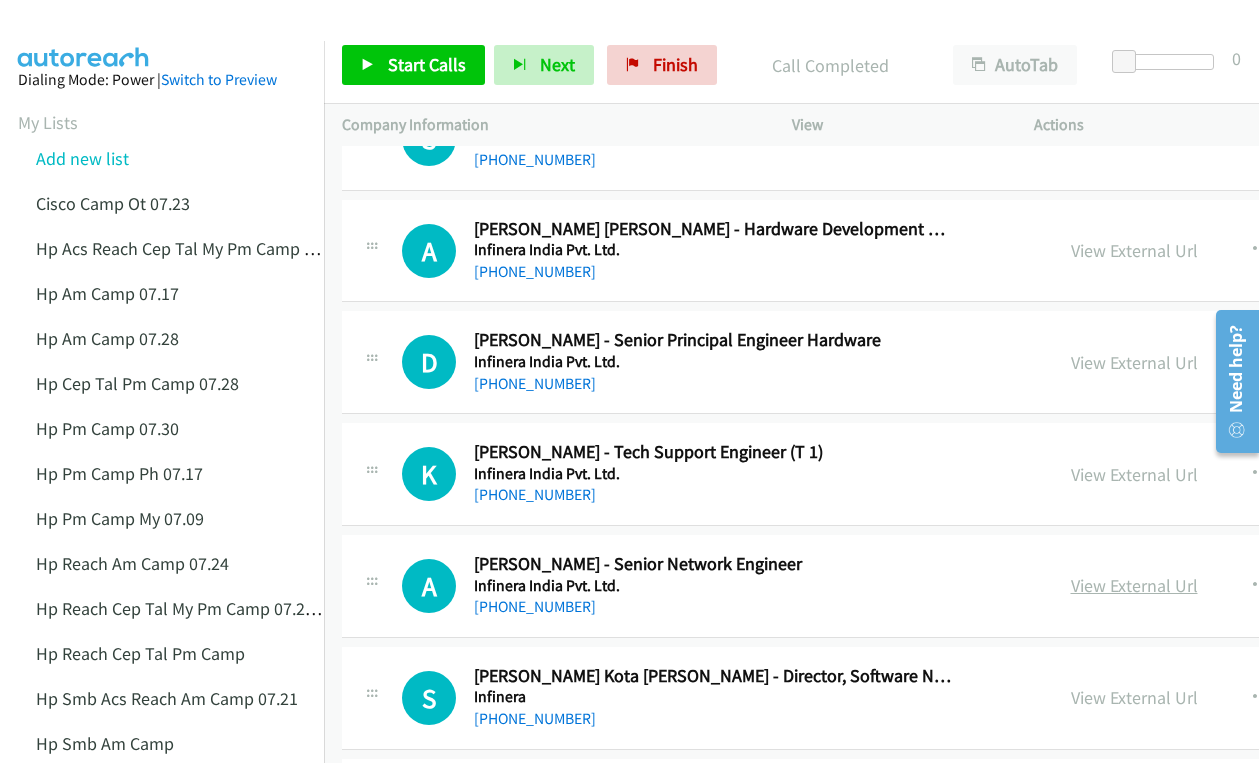click on "View External Url" at bounding box center (1134, 585) 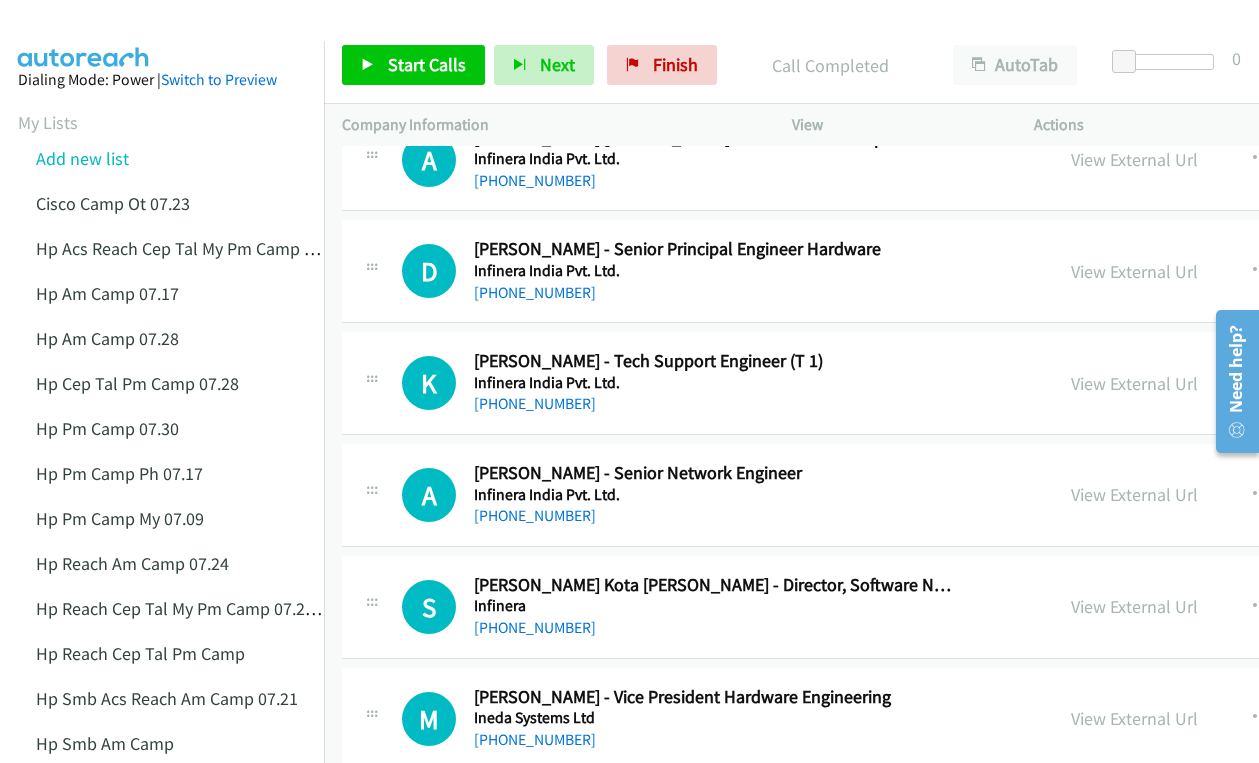 scroll, scrollTop: 6700, scrollLeft: 0, axis: vertical 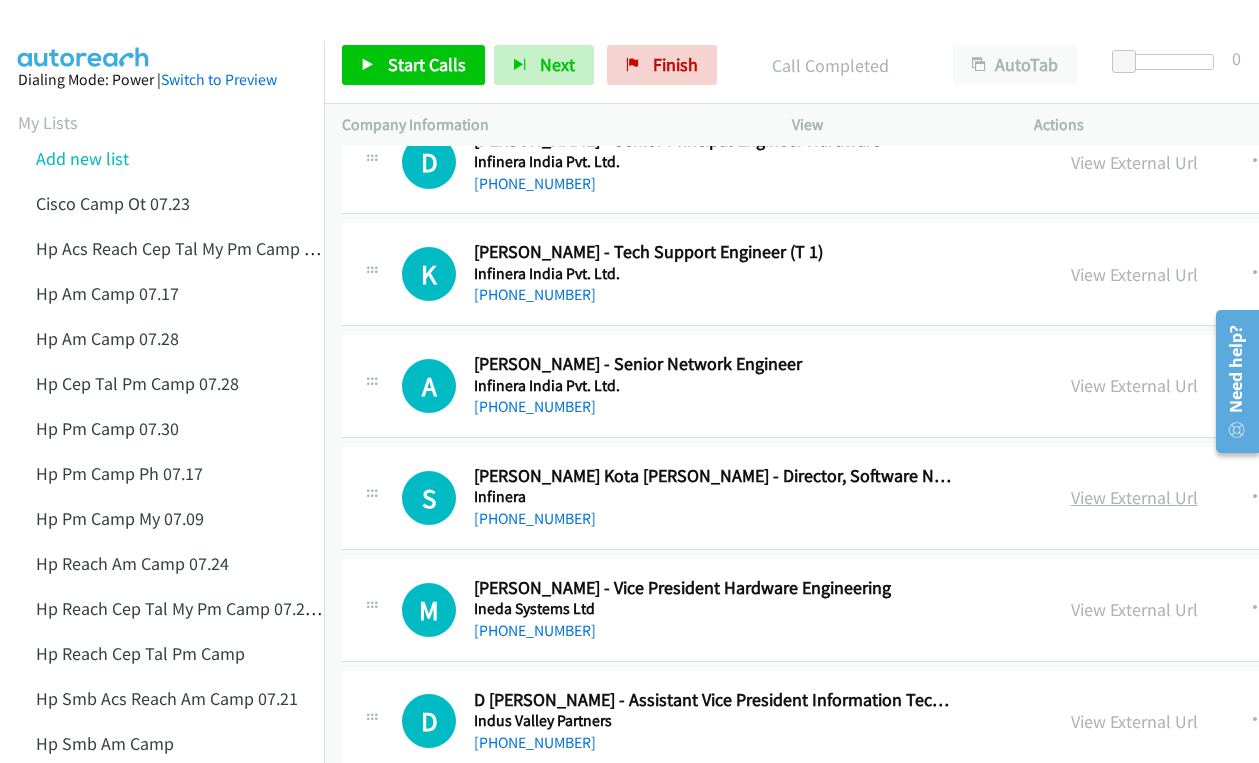click on "View External Url" at bounding box center (1134, 497) 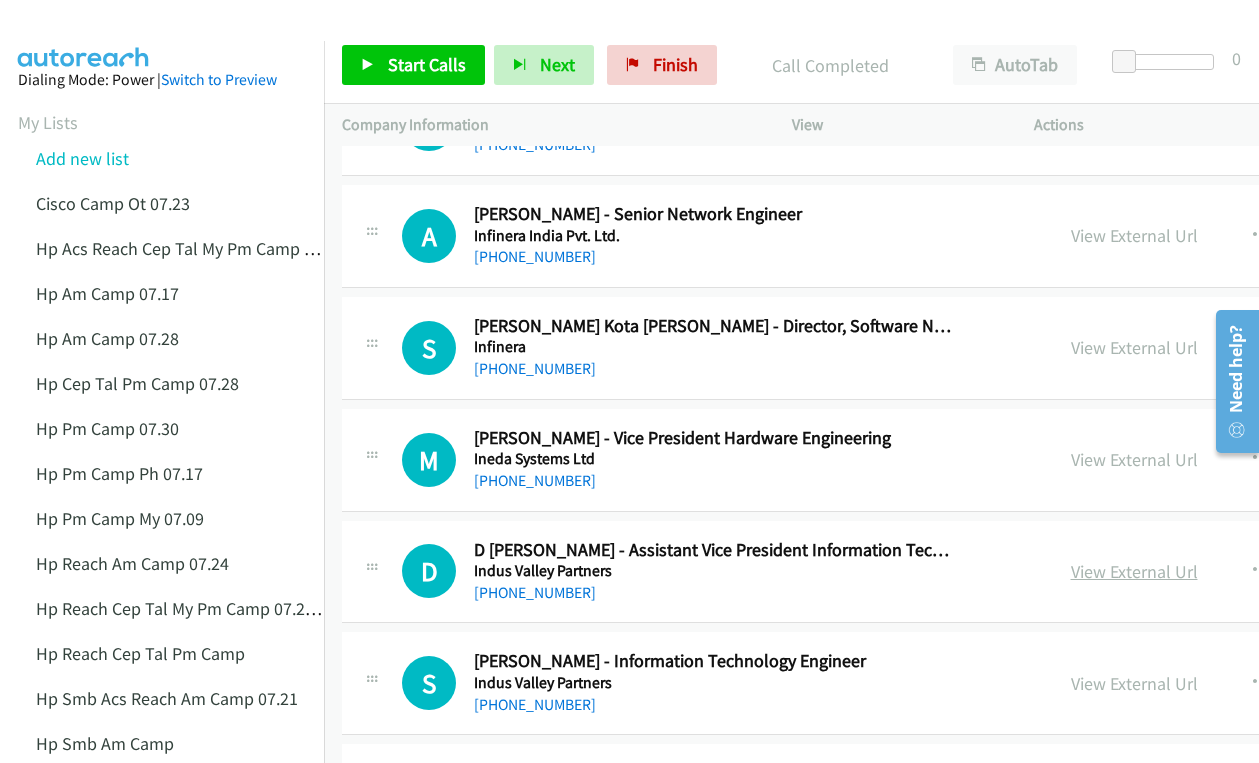 scroll, scrollTop: 6900, scrollLeft: 0, axis: vertical 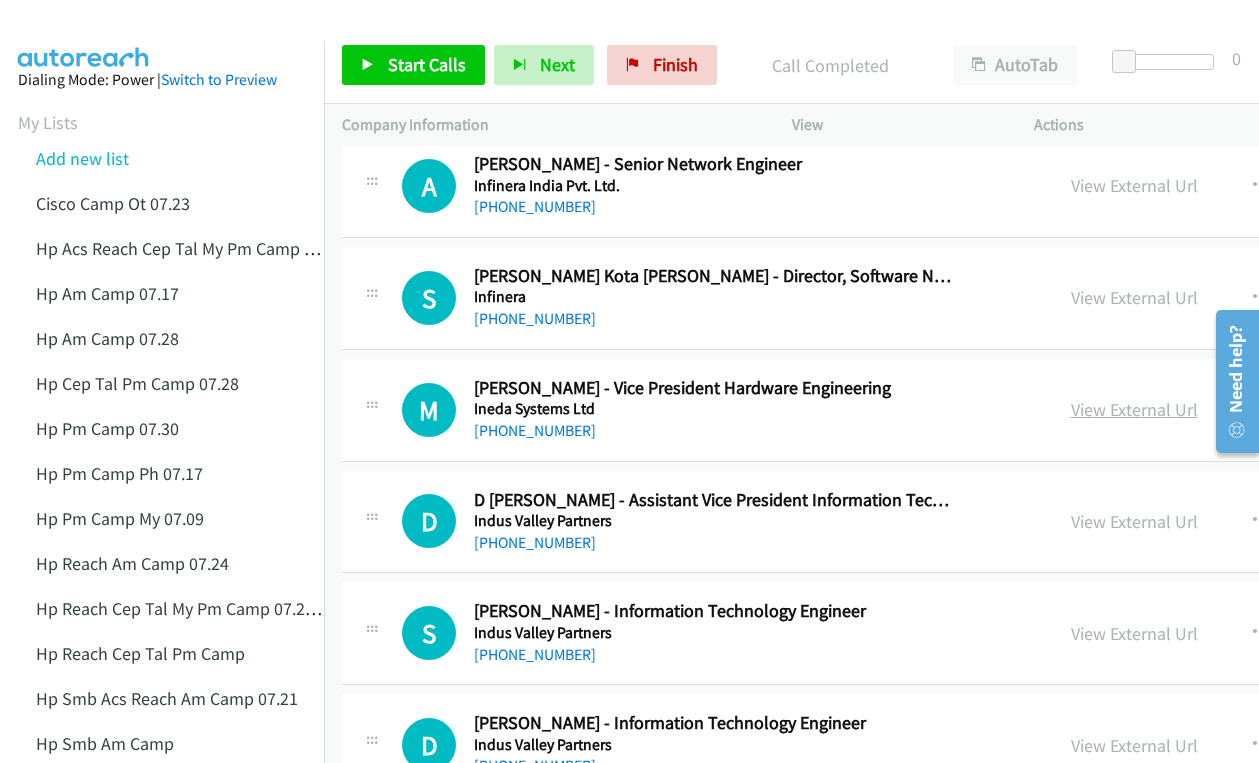 click on "View External Url" at bounding box center (1134, 409) 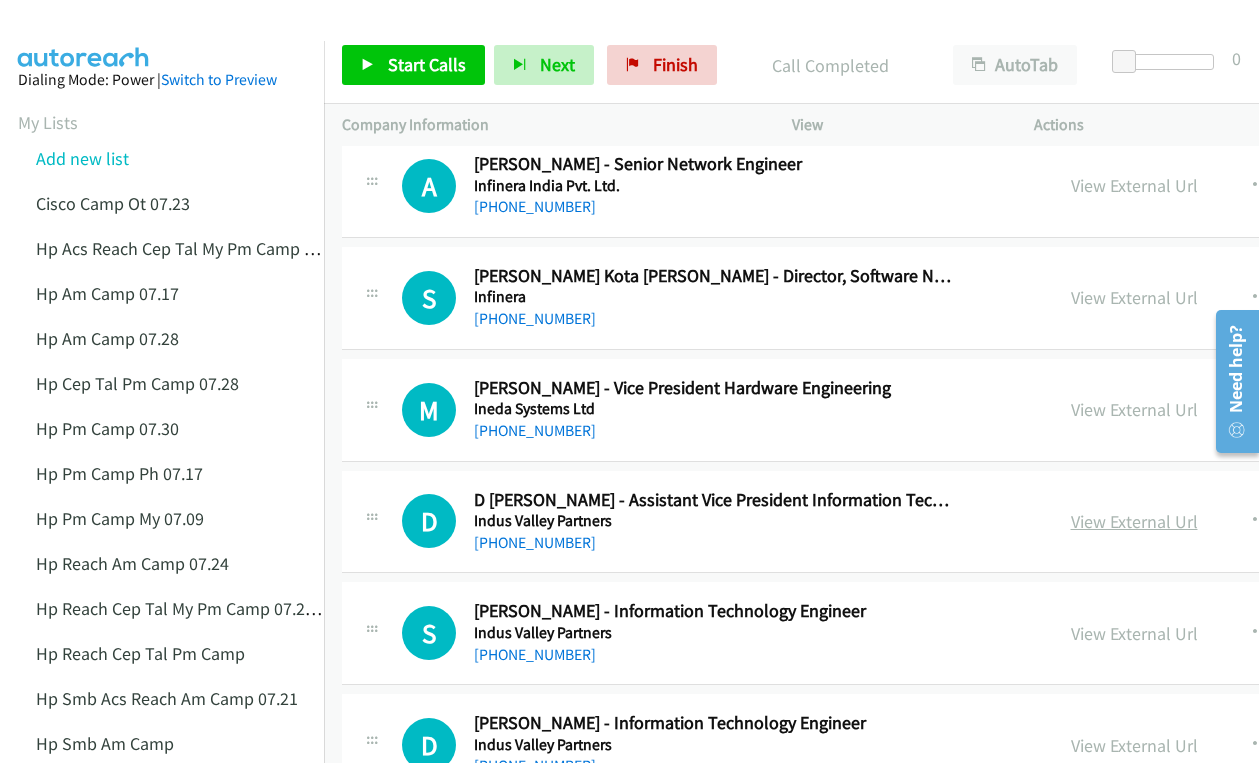 click on "View External Url" at bounding box center [1134, 521] 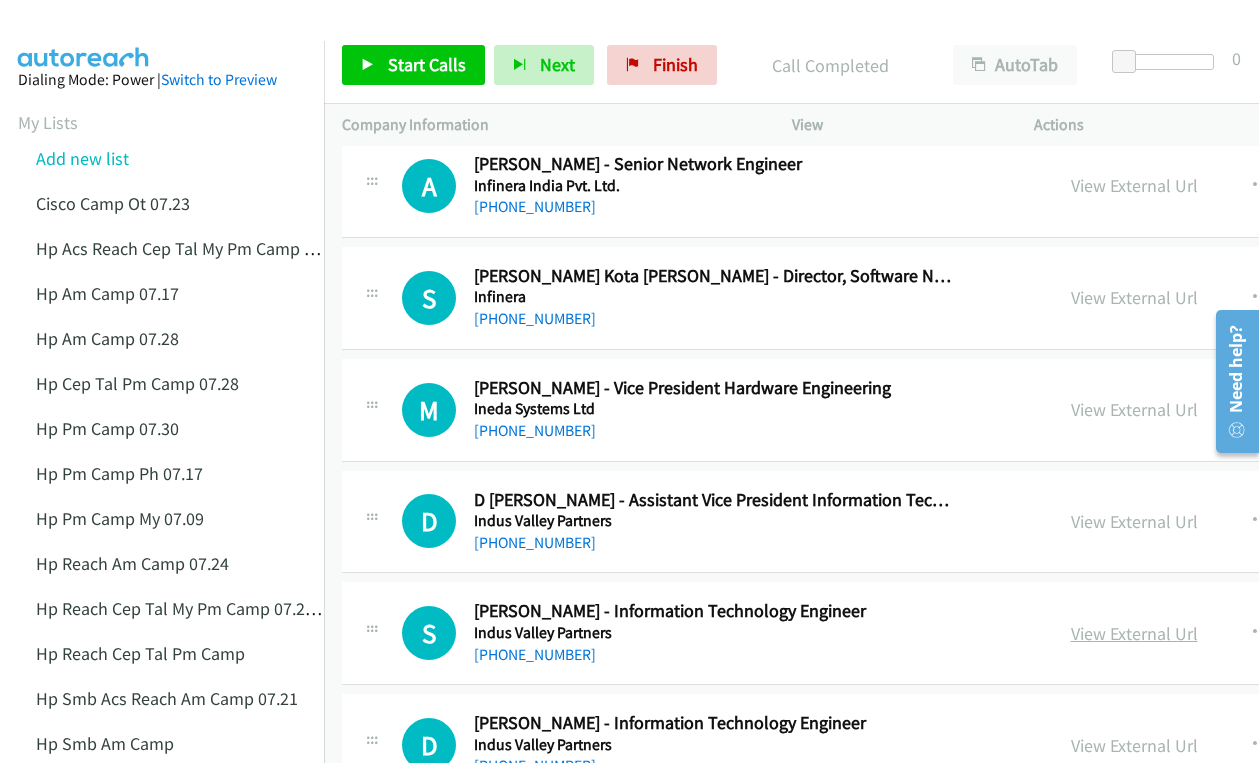 click on "View External Url" at bounding box center (1134, 633) 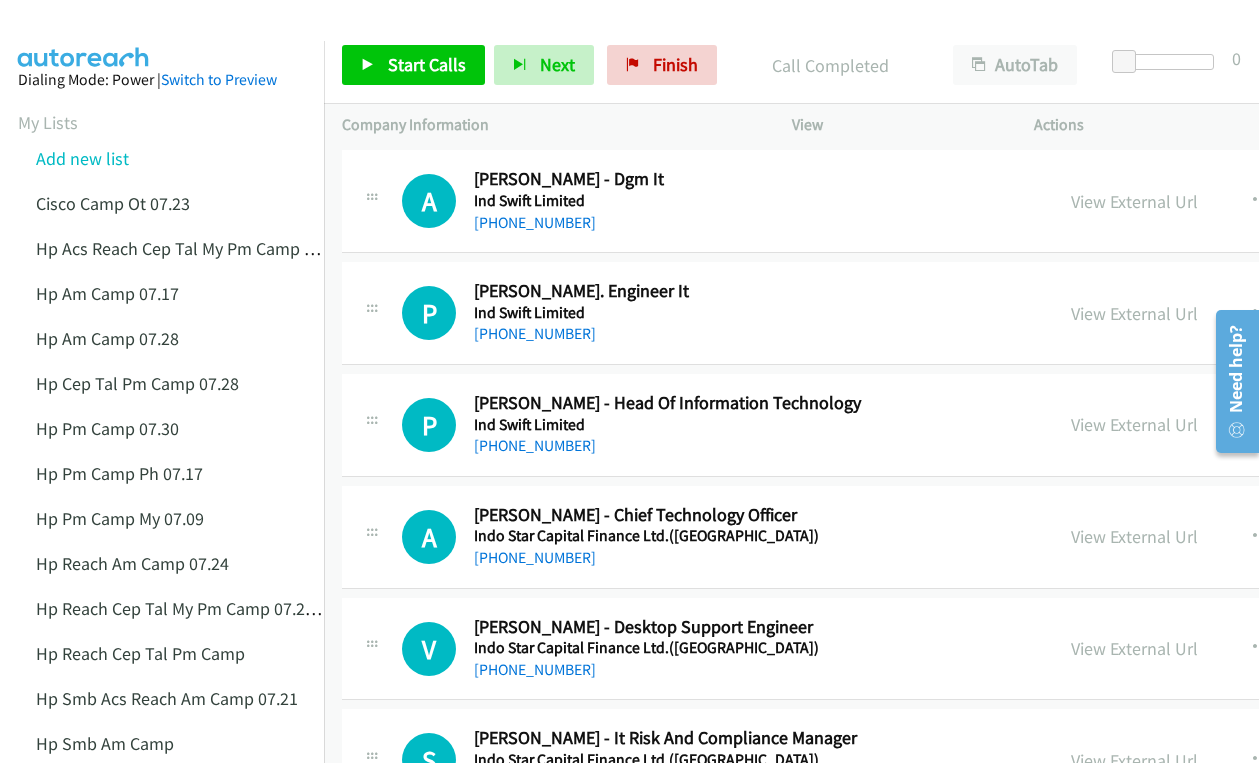 scroll, scrollTop: 7900, scrollLeft: 0, axis: vertical 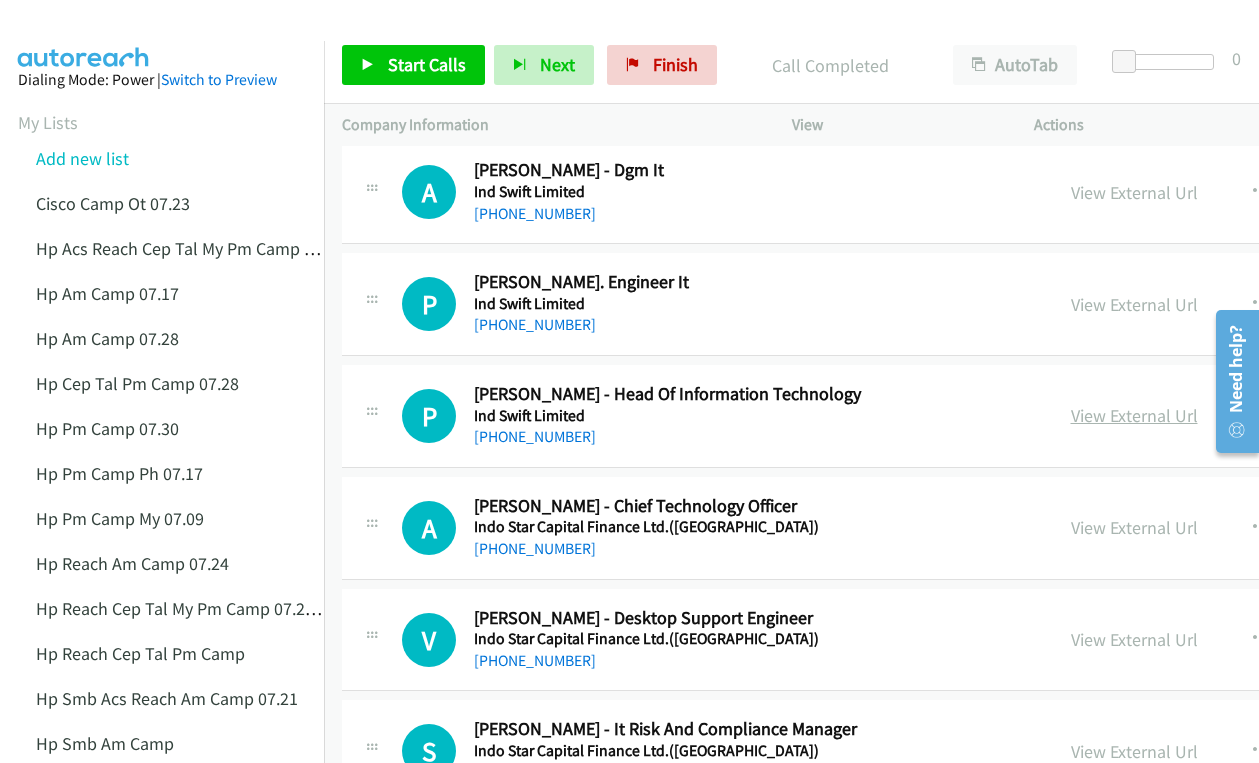 click on "View External Url" at bounding box center [1134, 415] 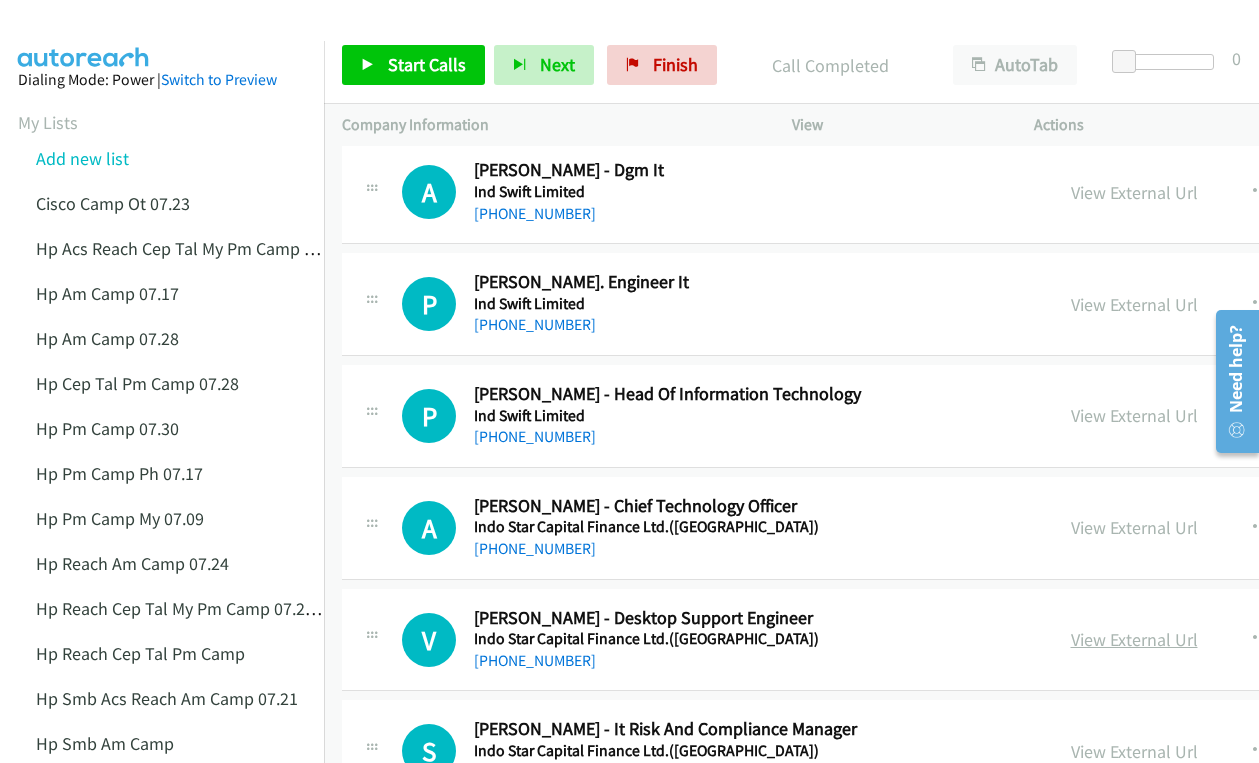 click on "View External Url" at bounding box center [1134, 639] 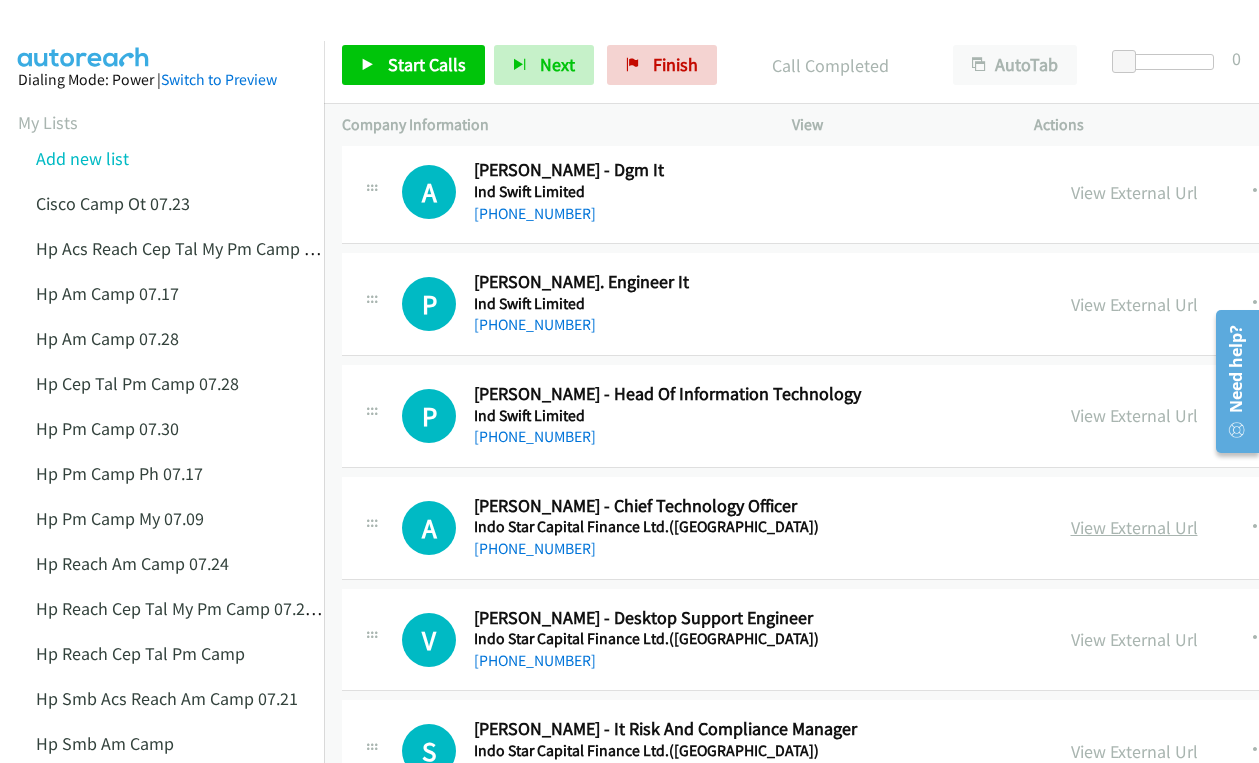 click on "View External Url" at bounding box center [1134, 527] 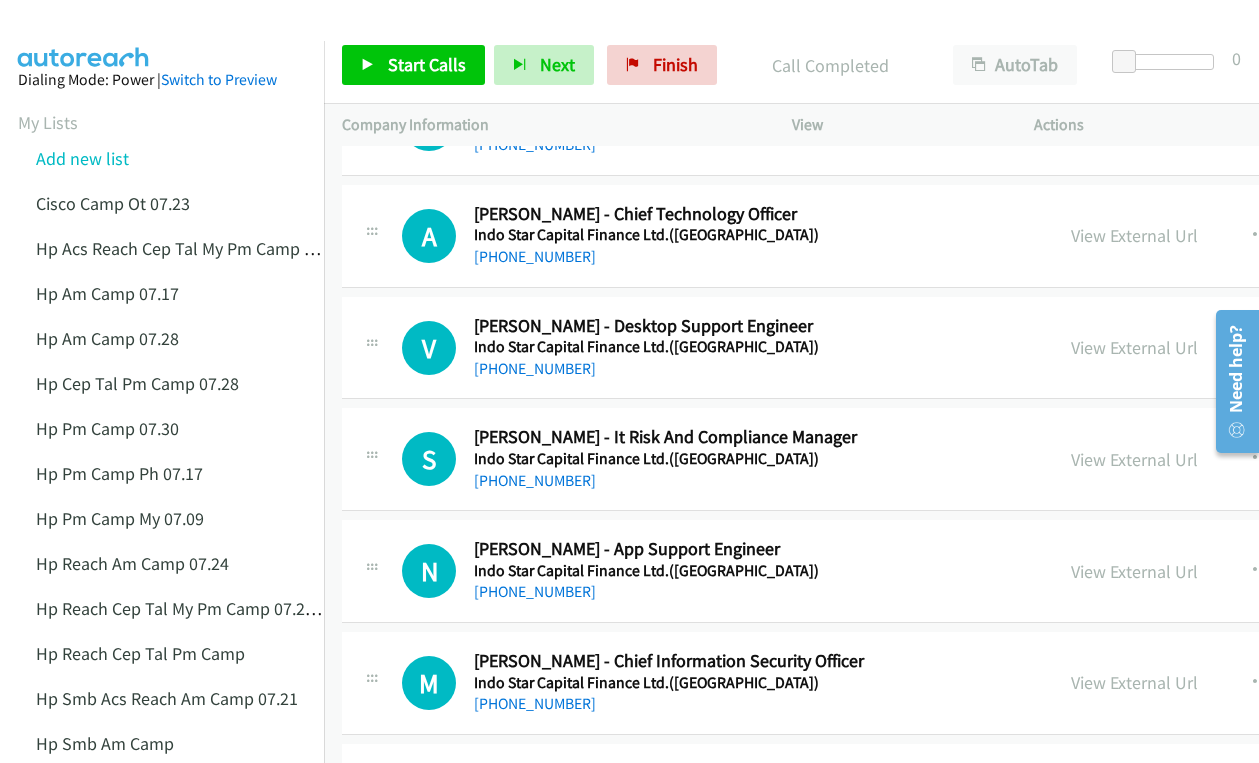 scroll, scrollTop: 8200, scrollLeft: 0, axis: vertical 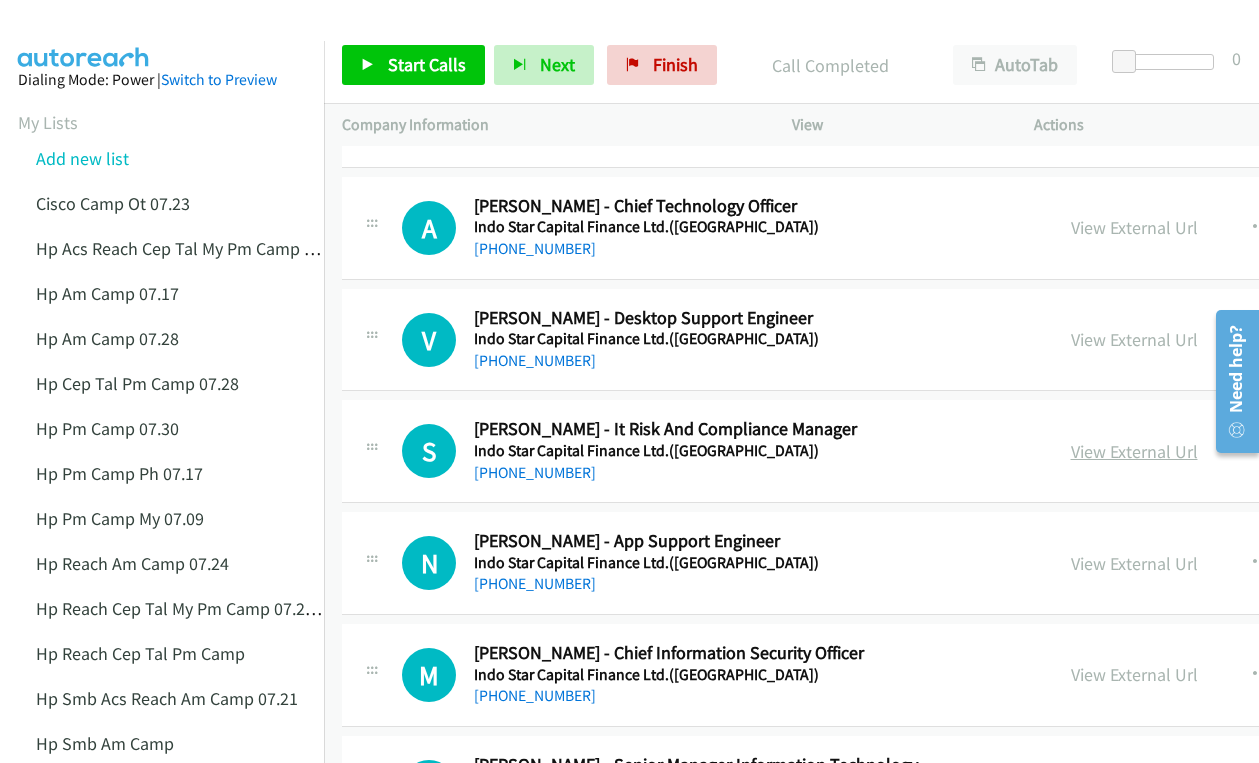 click on "View External Url" at bounding box center [1134, 451] 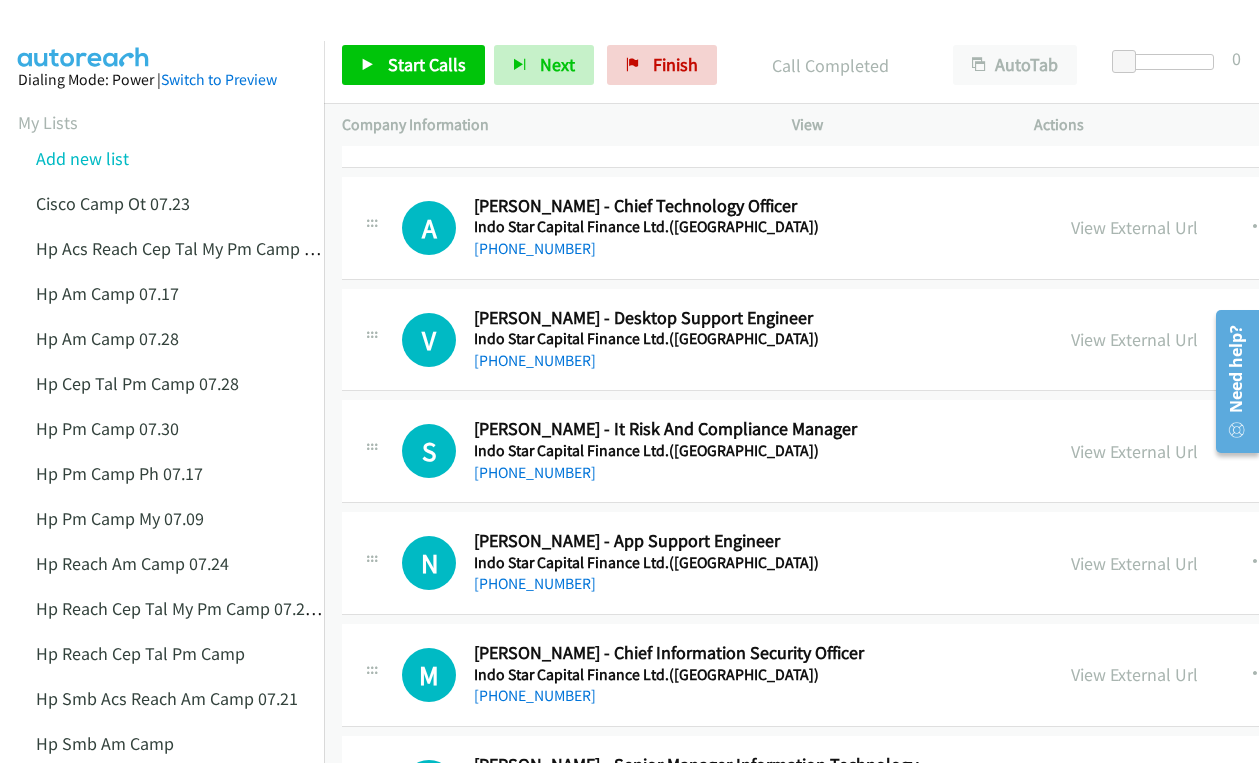 drag, startPoint x: 1019, startPoint y: 673, endPoint x: 825, endPoint y: 588, distance: 211.80415 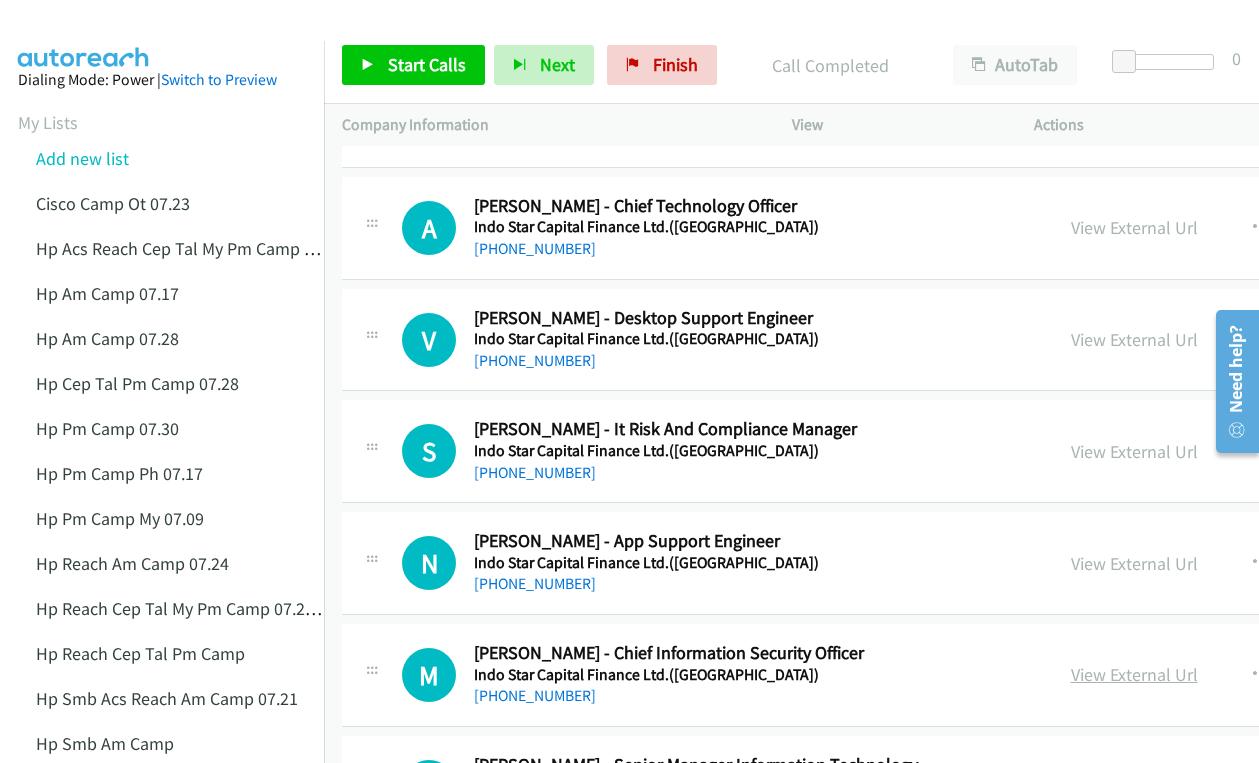 click on "View External Url" at bounding box center (1134, 674) 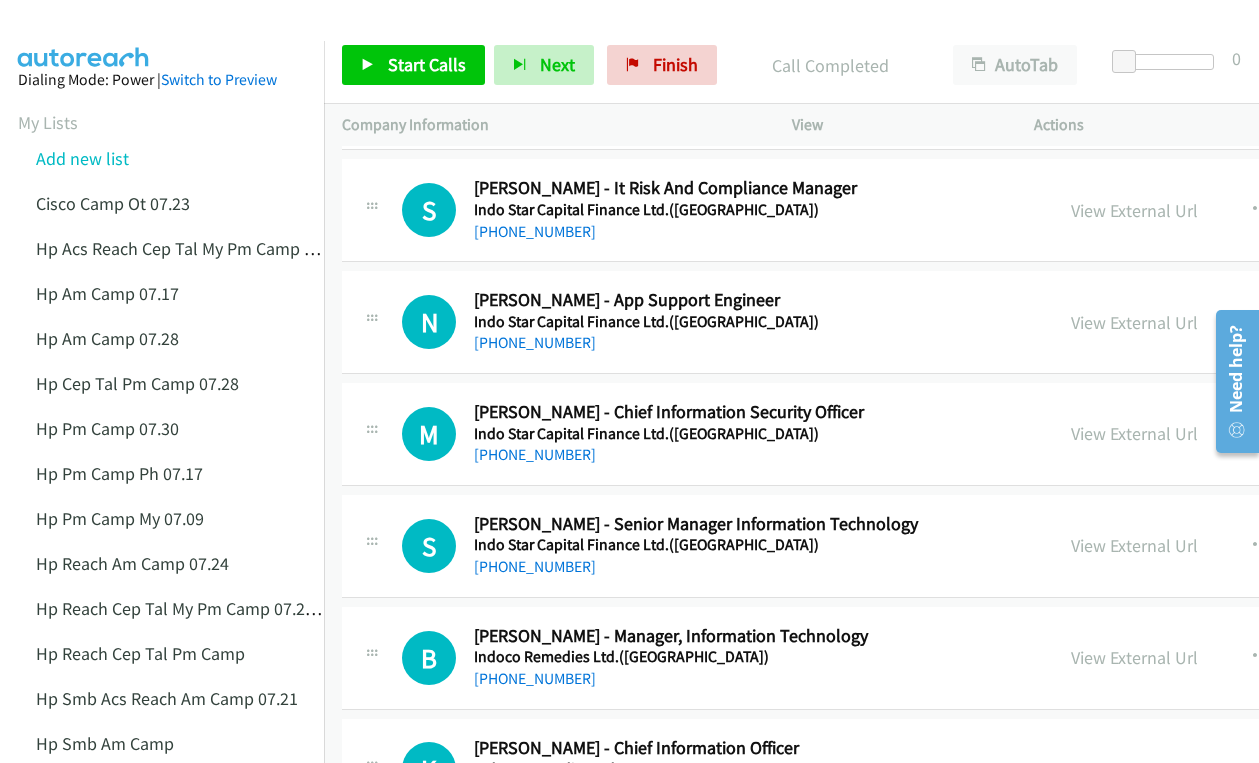 scroll, scrollTop: 8500, scrollLeft: 0, axis: vertical 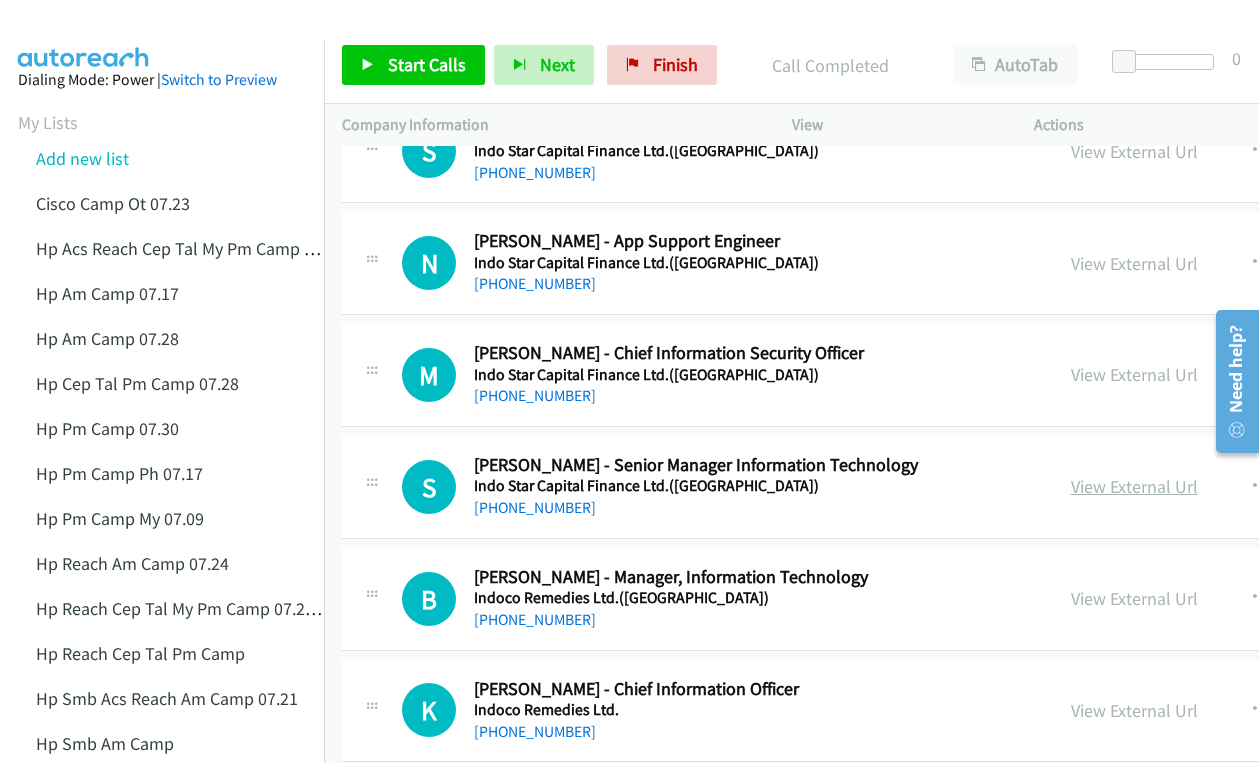click on "View External Url" at bounding box center [1134, 486] 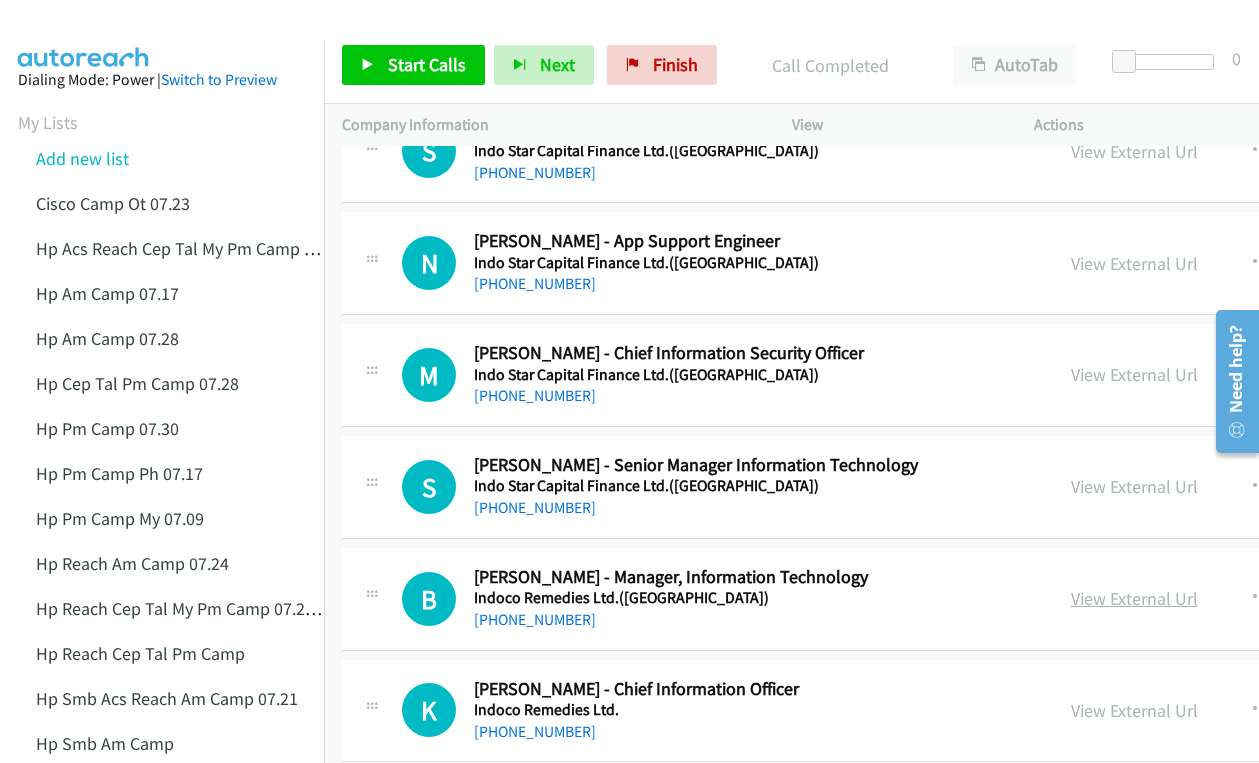 click on "View External Url" at bounding box center (1134, 598) 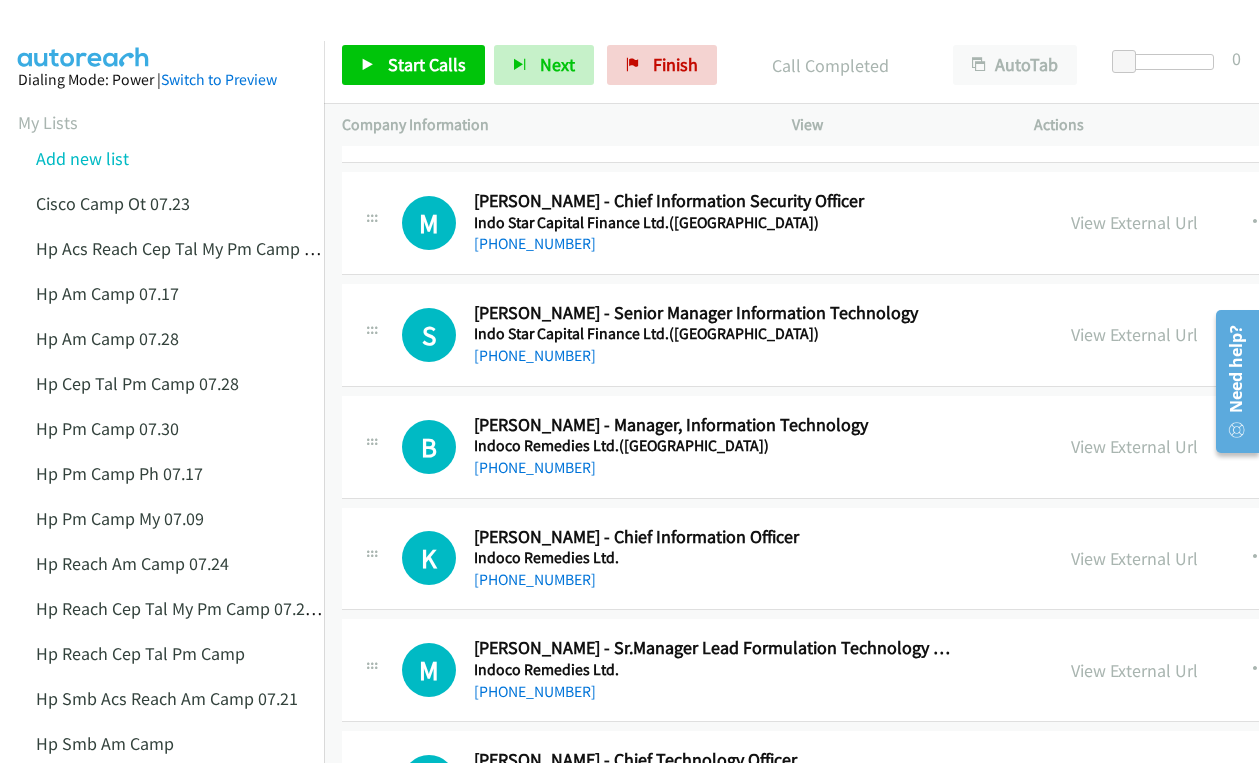 scroll, scrollTop: 8700, scrollLeft: 0, axis: vertical 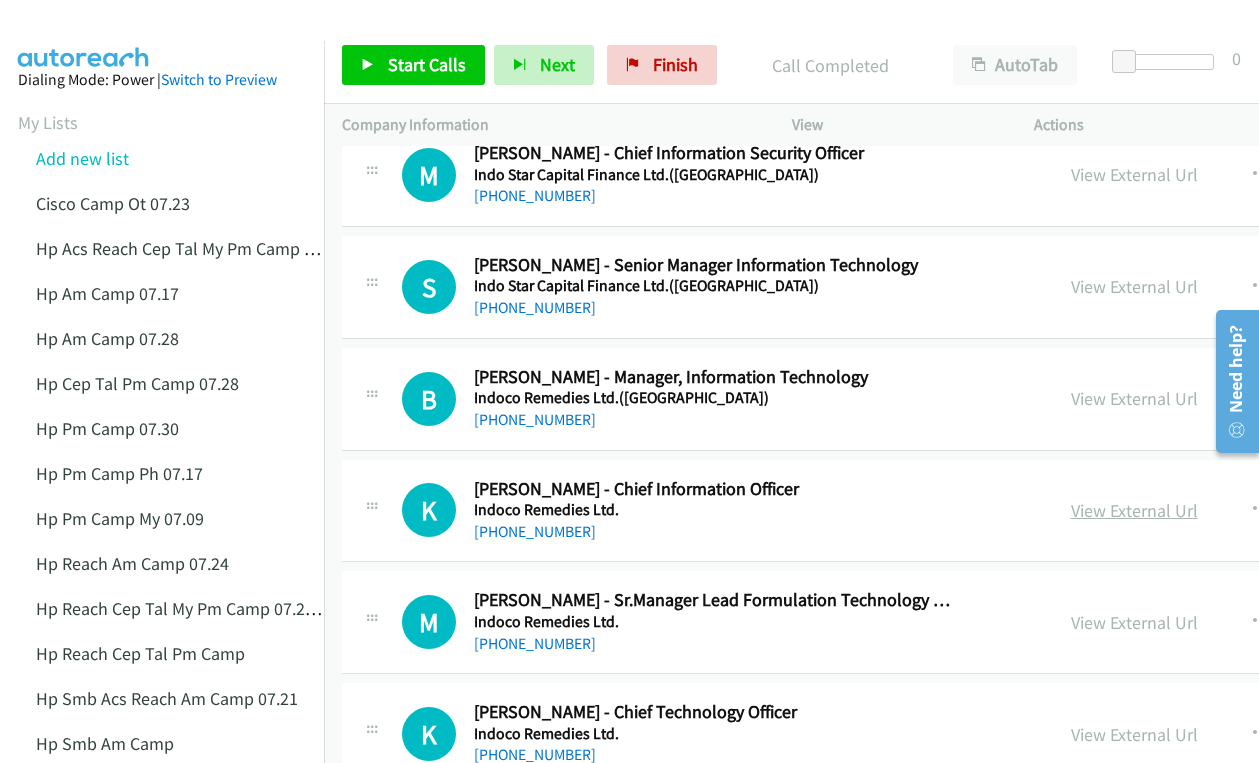 click on "View External Url" at bounding box center (1134, 510) 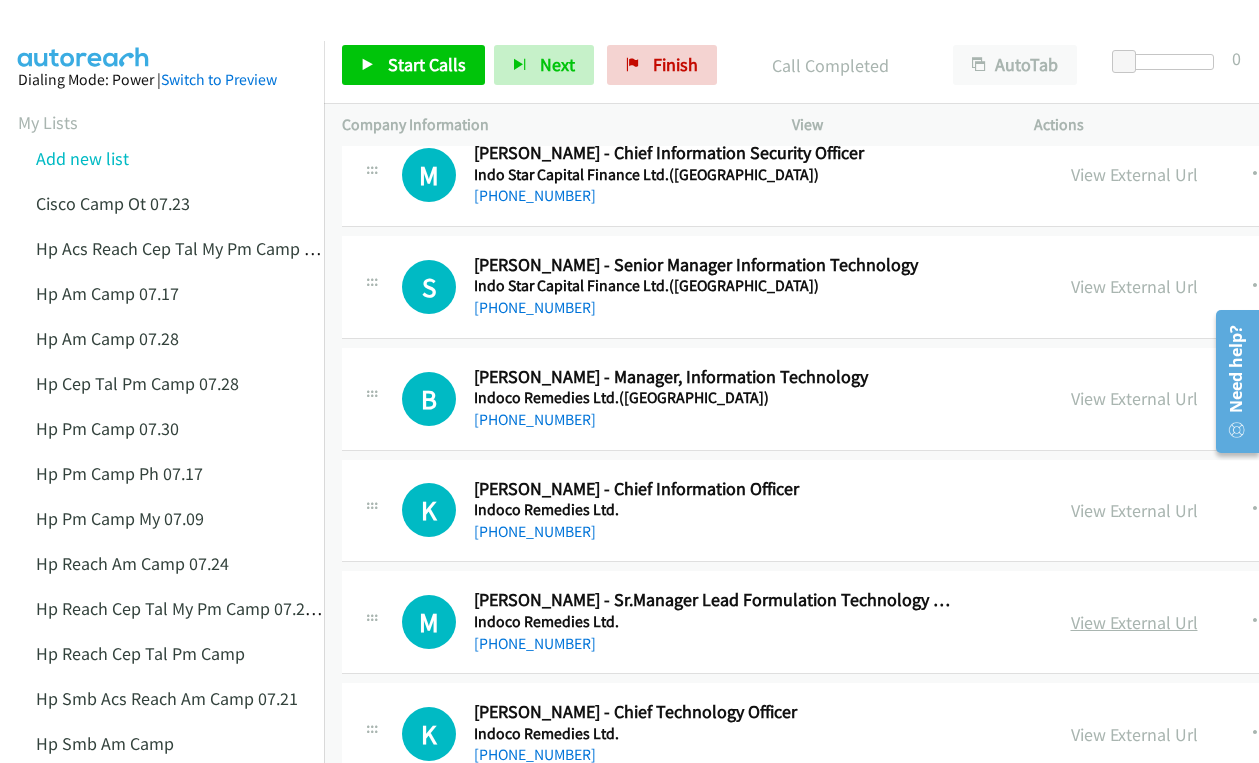 click on "View External Url" at bounding box center (1134, 622) 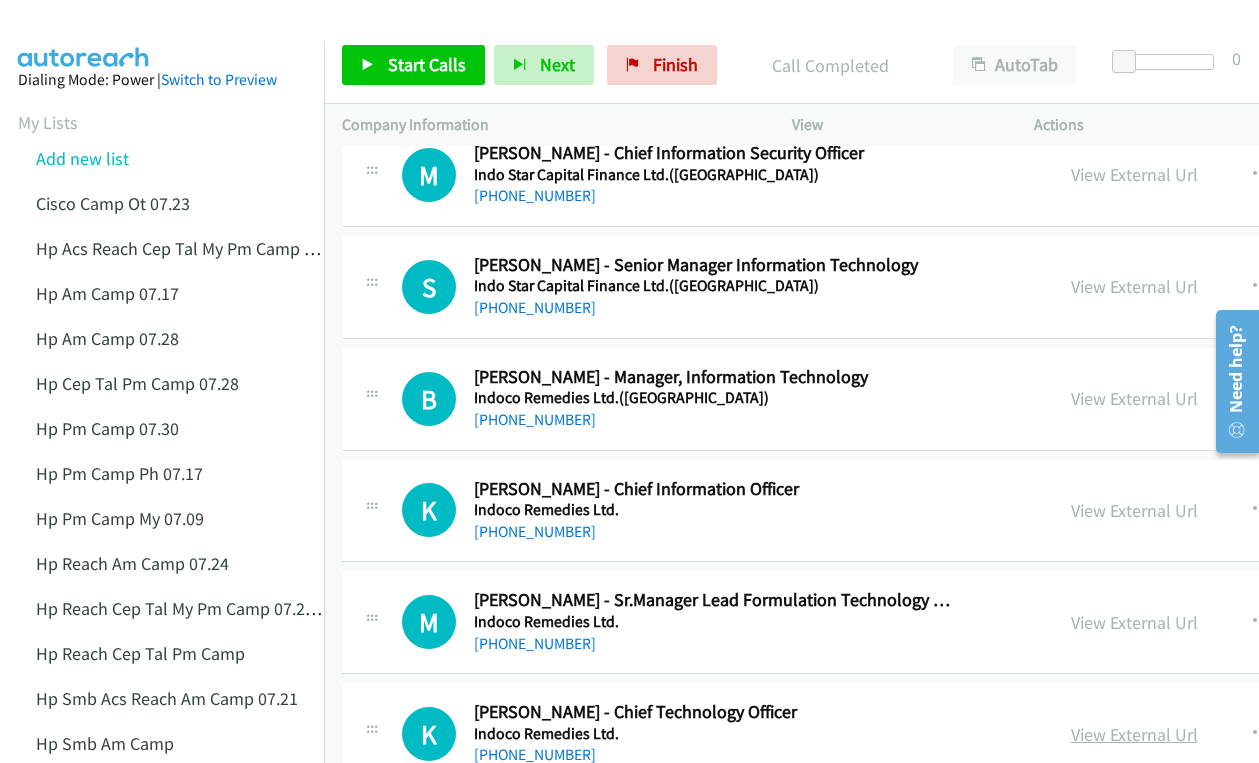 click on "View External Url" at bounding box center (1134, 734) 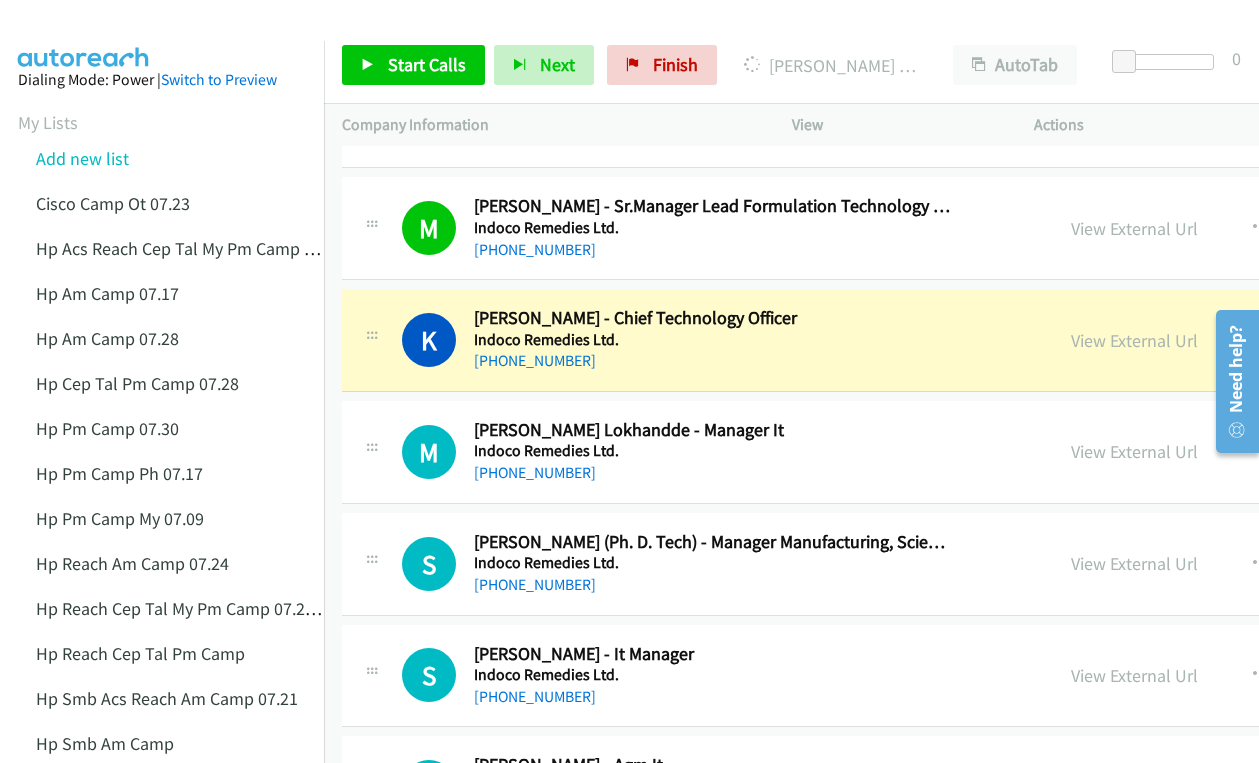 scroll, scrollTop: 9100, scrollLeft: 0, axis: vertical 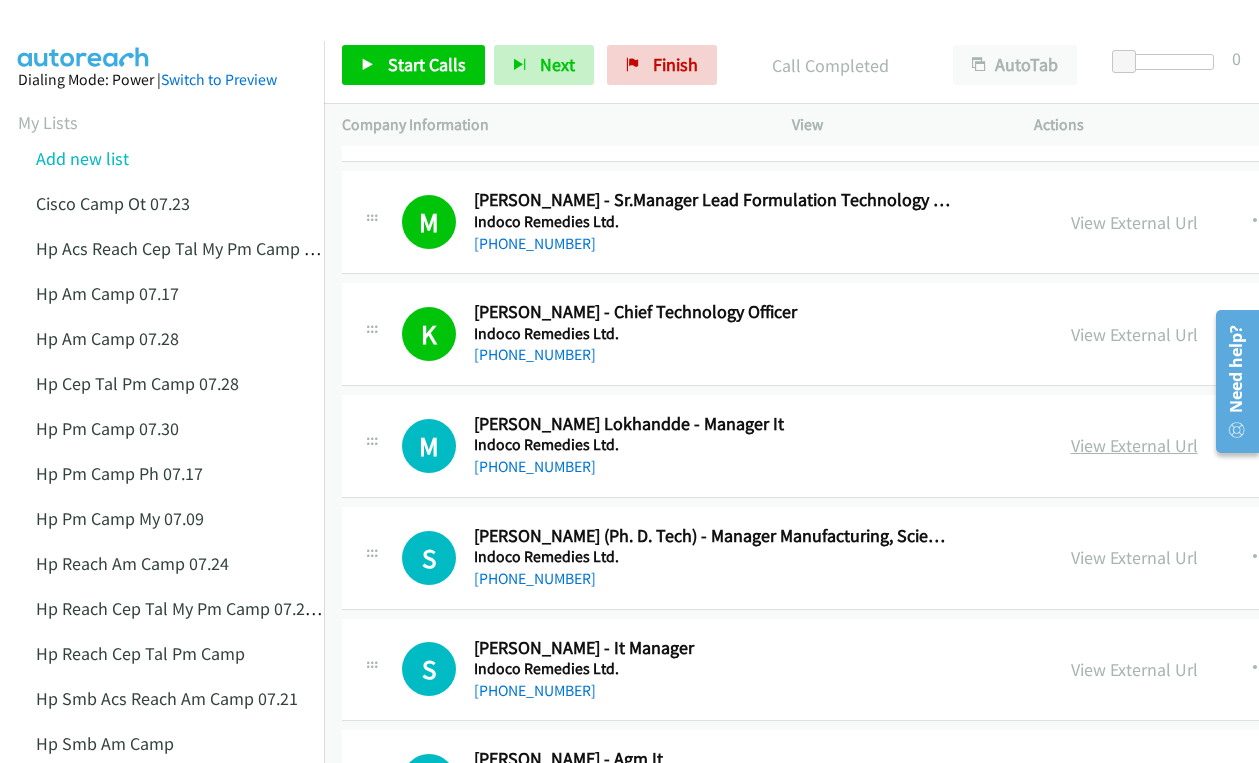 click on "View External Url" at bounding box center (1134, 445) 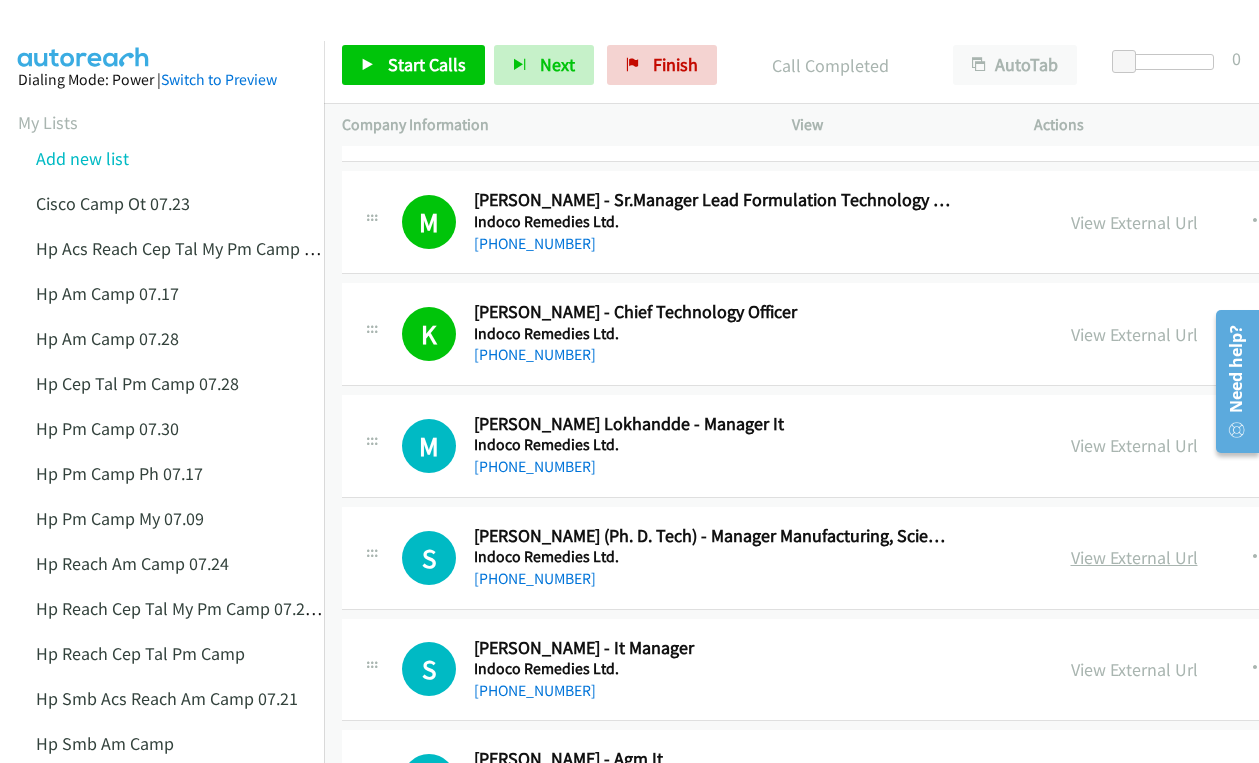 click on "View External Url" at bounding box center [1134, 557] 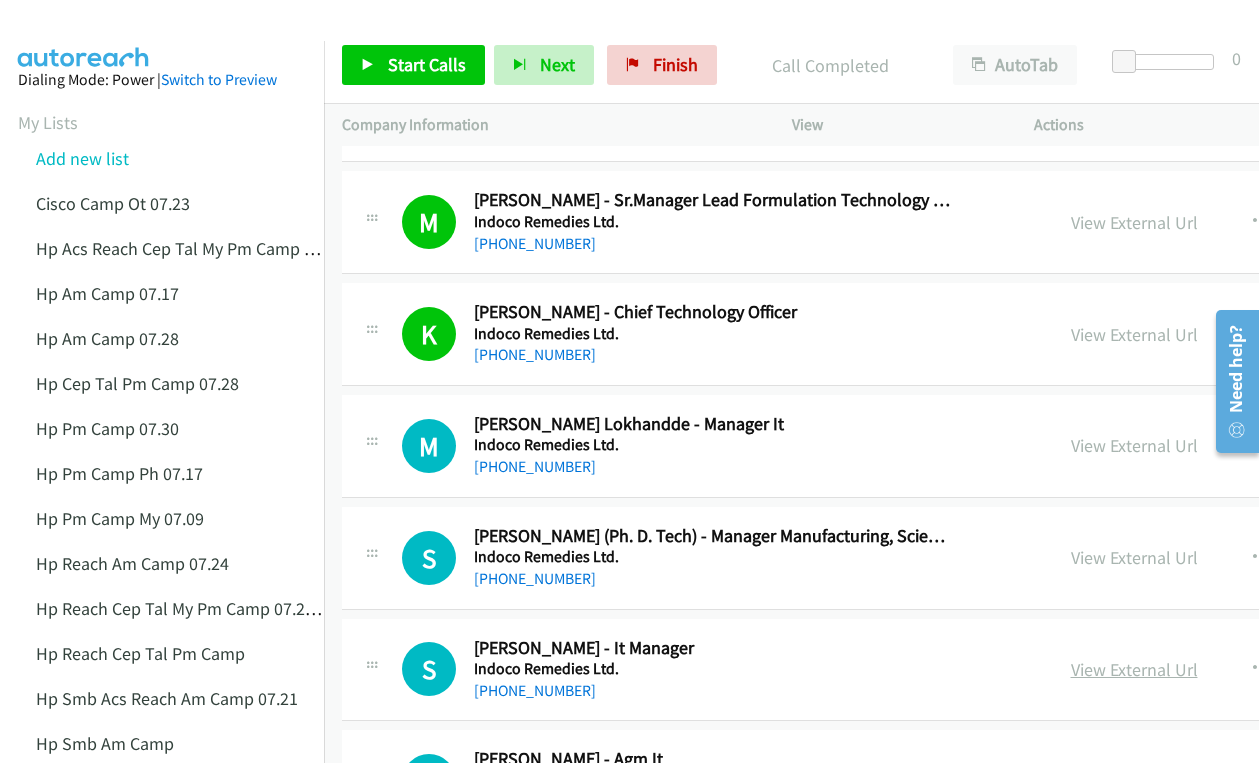 click on "View External Url" at bounding box center [1134, 669] 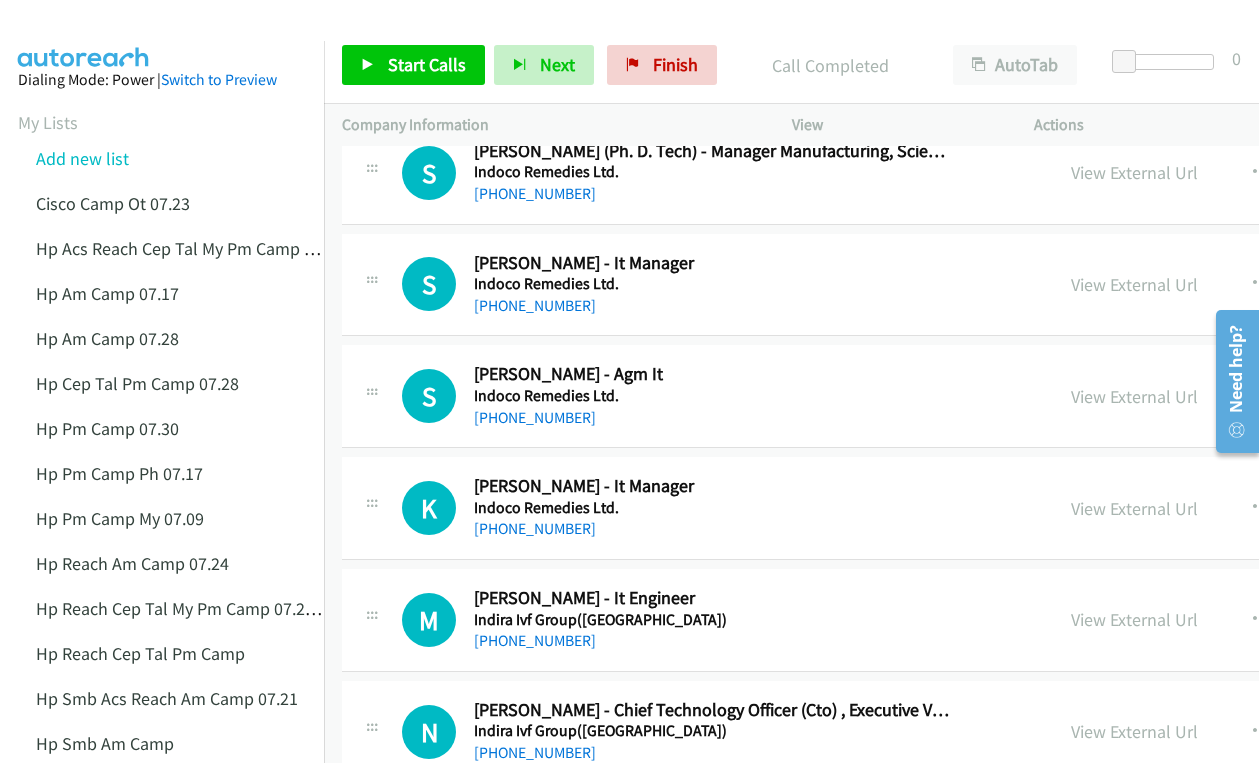 scroll, scrollTop: 9500, scrollLeft: 0, axis: vertical 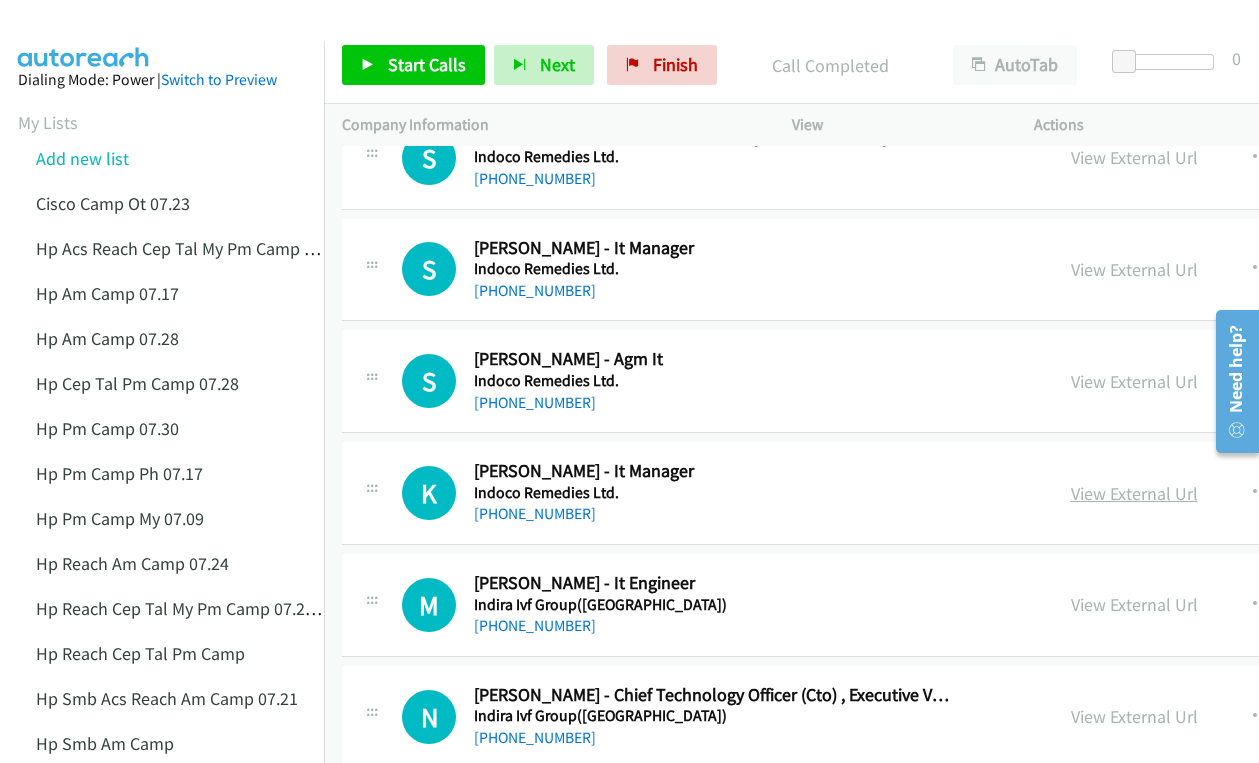 click on "View External Url" at bounding box center [1134, 493] 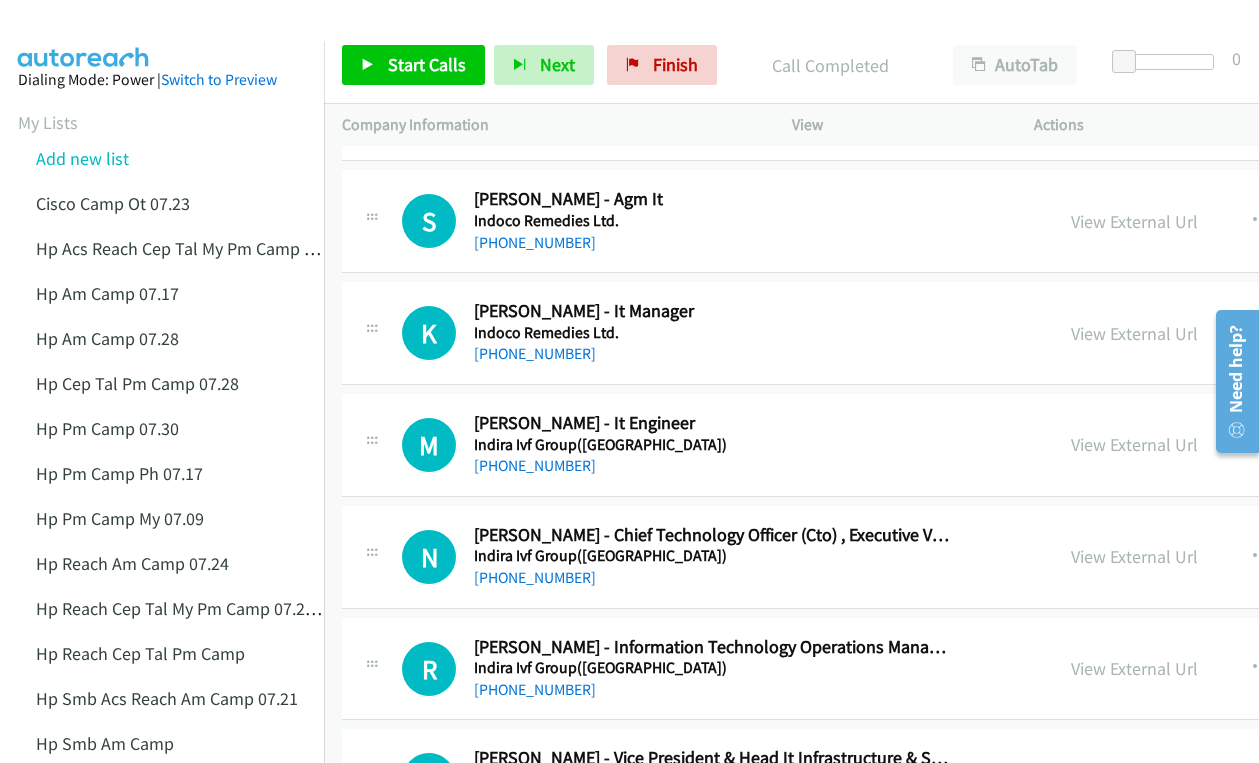 scroll, scrollTop: 9700, scrollLeft: 0, axis: vertical 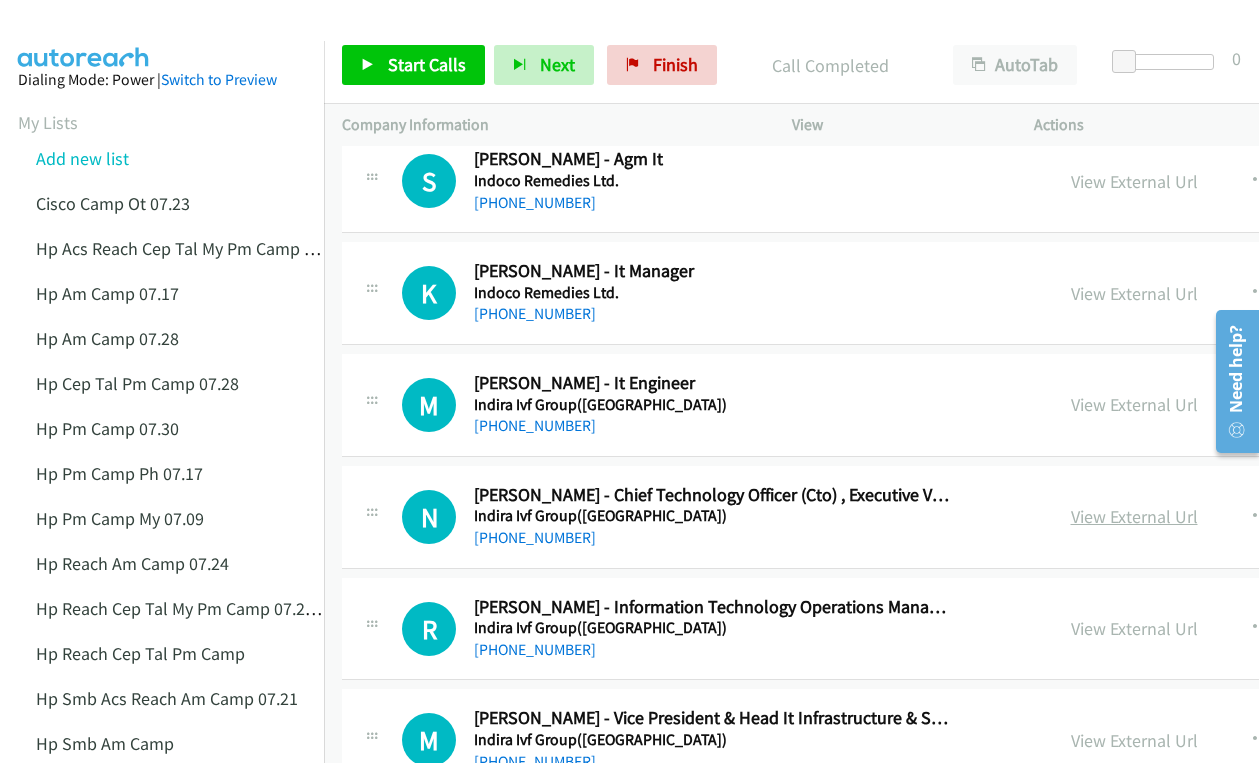 click on "View External Url" at bounding box center (1134, 516) 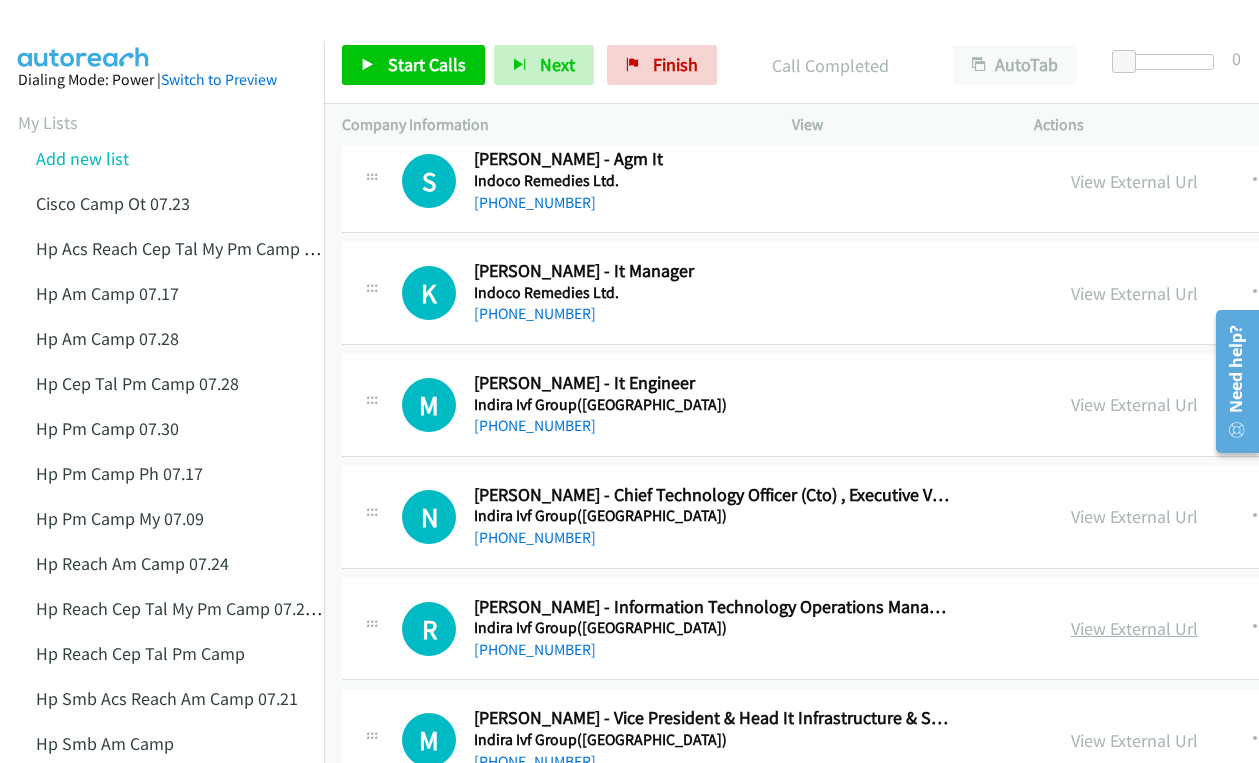 click on "View External Url" at bounding box center (1134, 628) 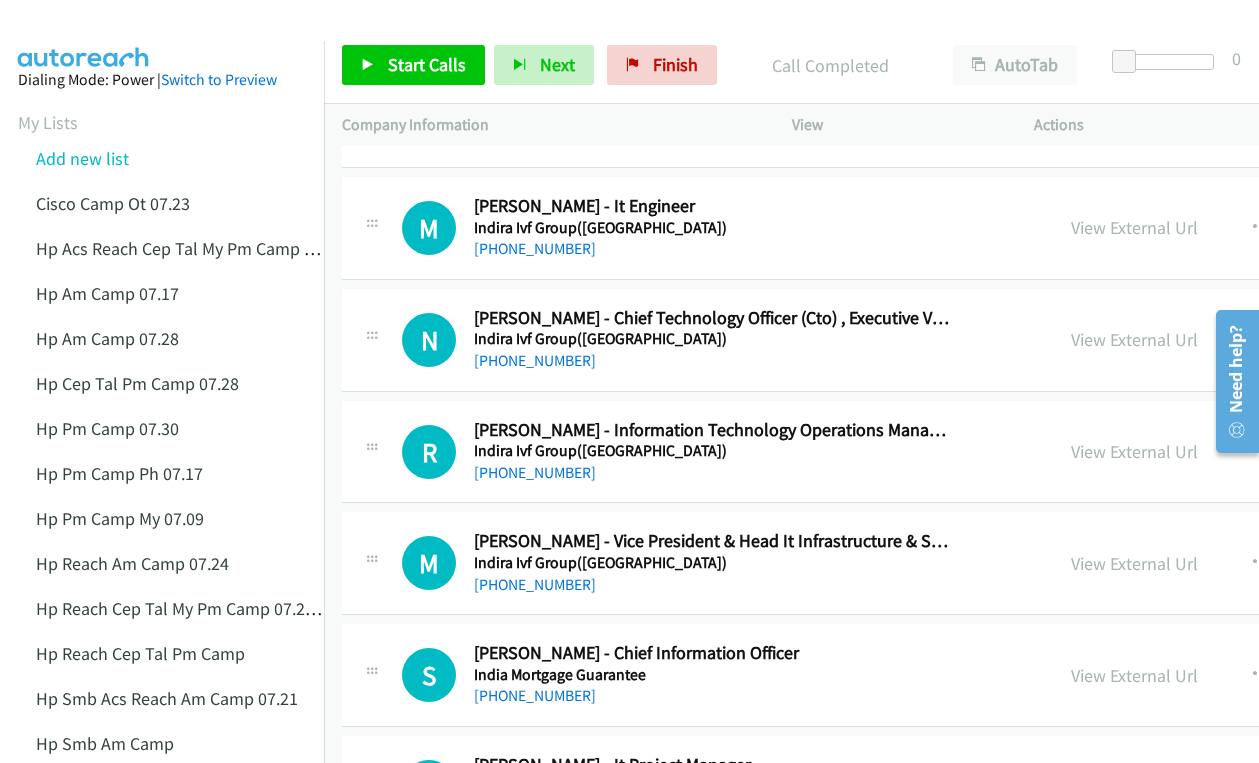 scroll, scrollTop: 9900, scrollLeft: 0, axis: vertical 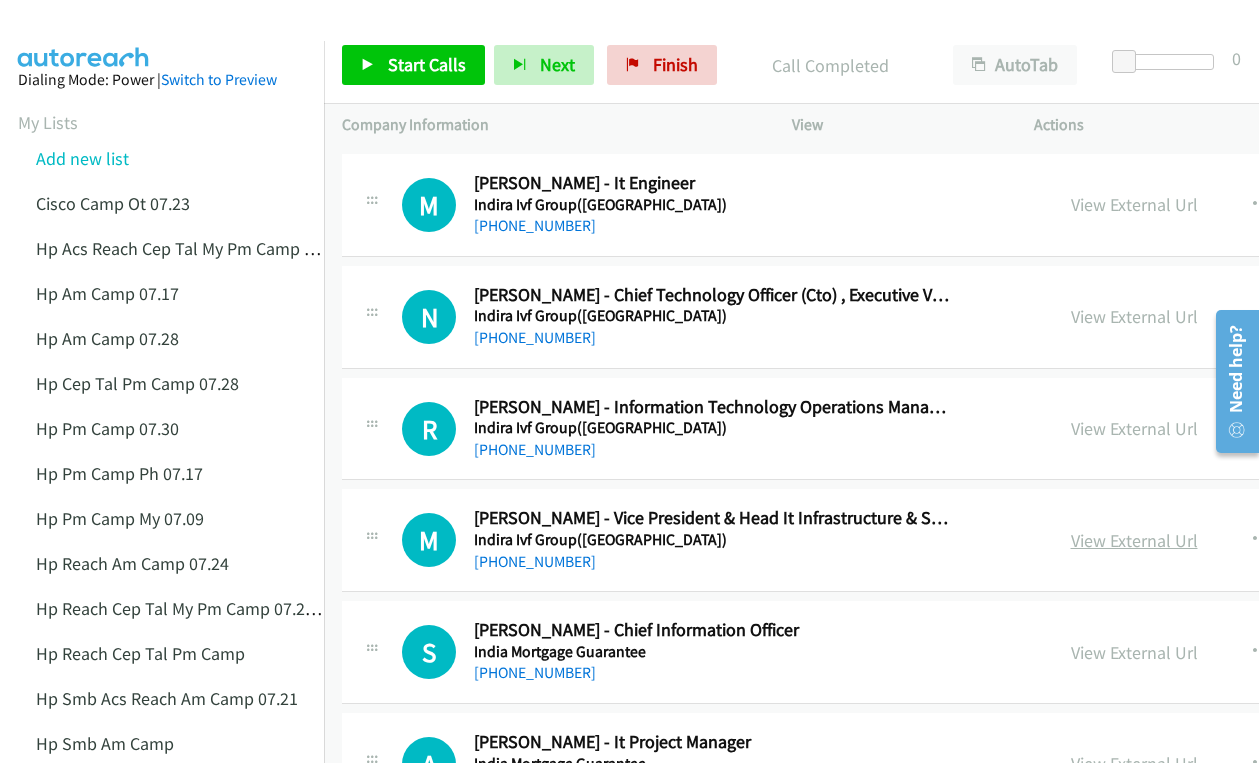 click on "View External Url" at bounding box center (1134, 540) 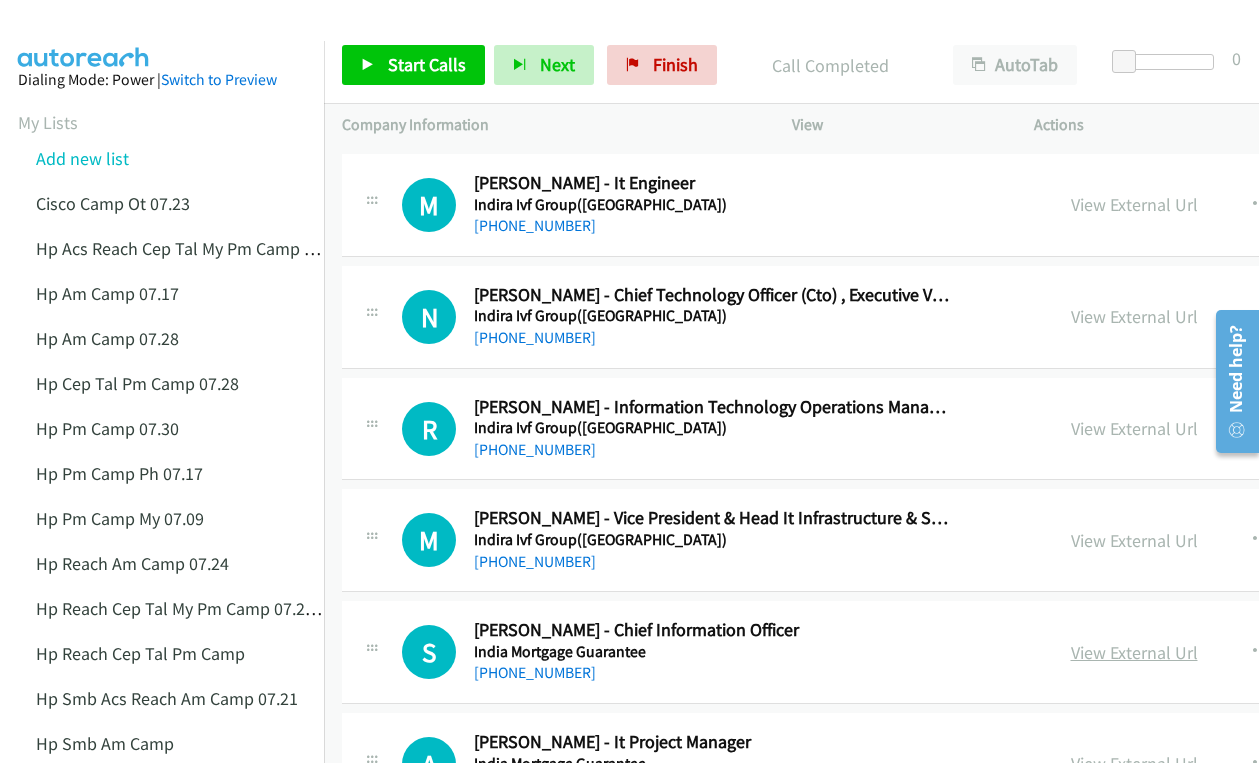 click on "View External Url" at bounding box center [1134, 652] 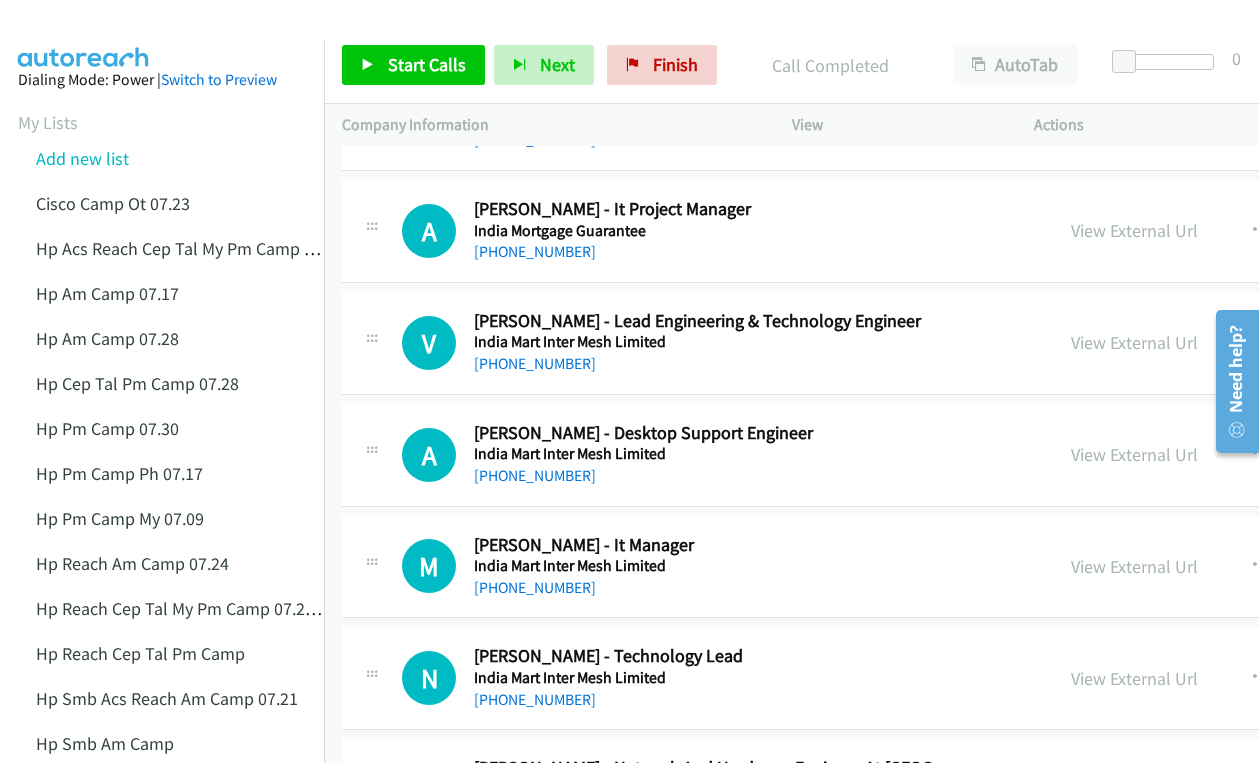 scroll, scrollTop: 10500, scrollLeft: 0, axis: vertical 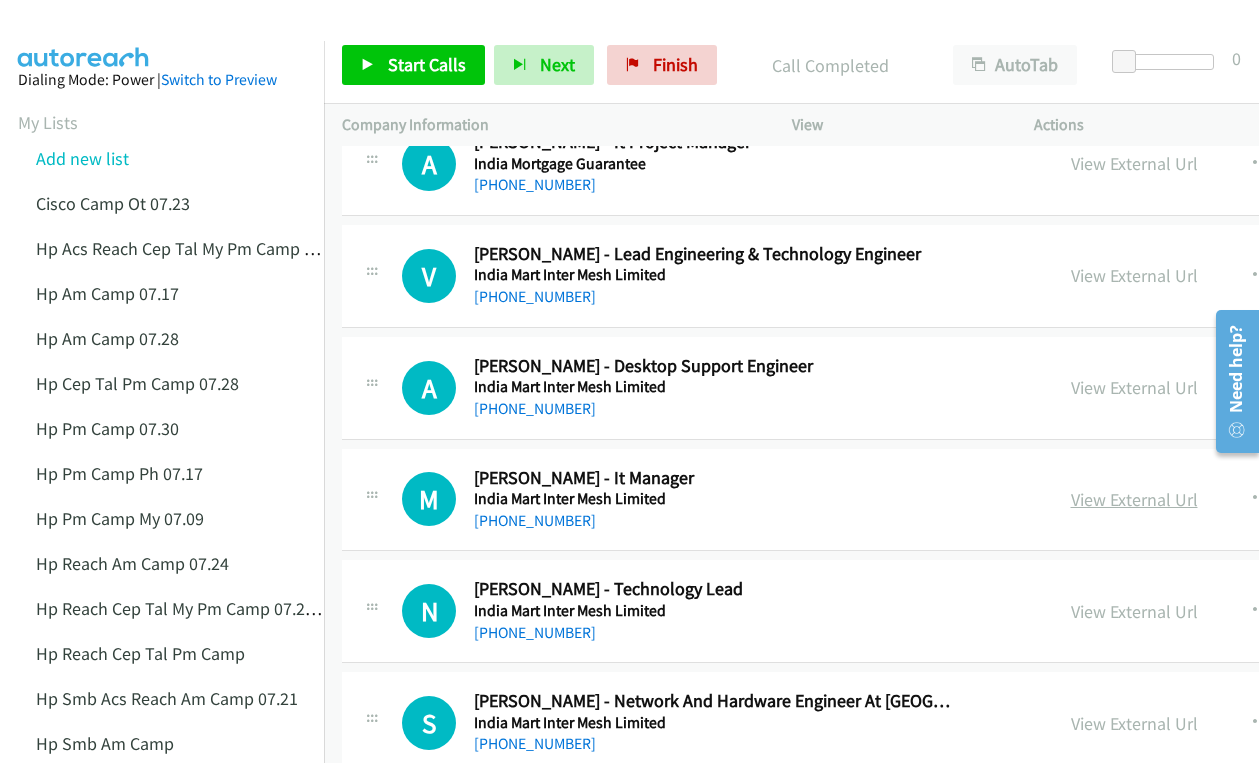 click on "View External Url" at bounding box center [1134, 499] 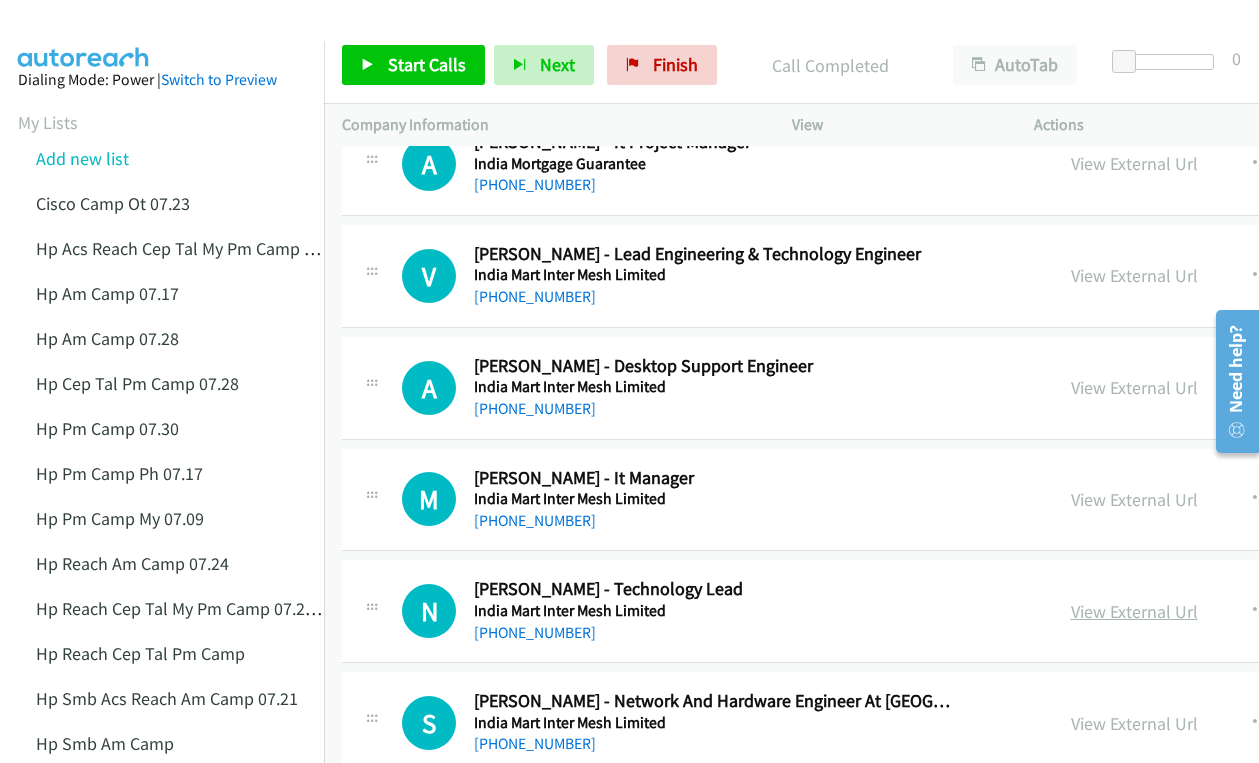 click on "View External Url" at bounding box center [1134, 611] 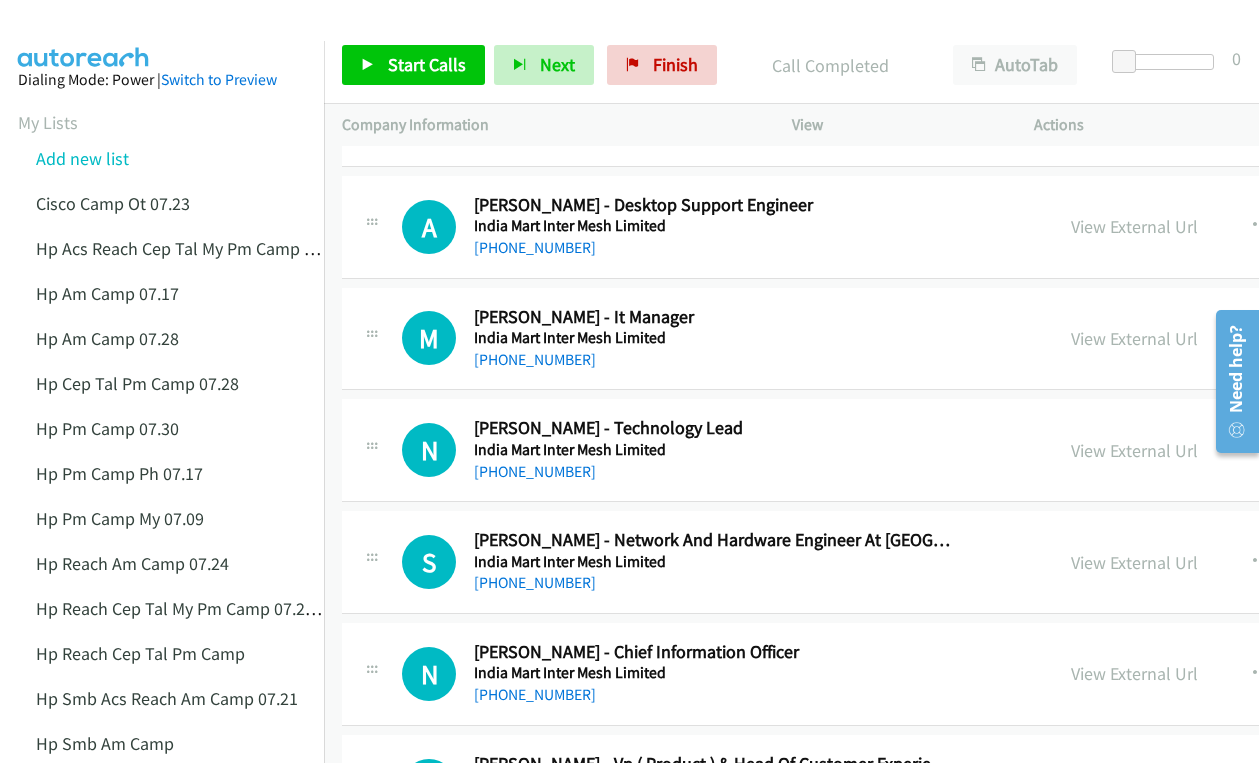 scroll, scrollTop: 10700, scrollLeft: 0, axis: vertical 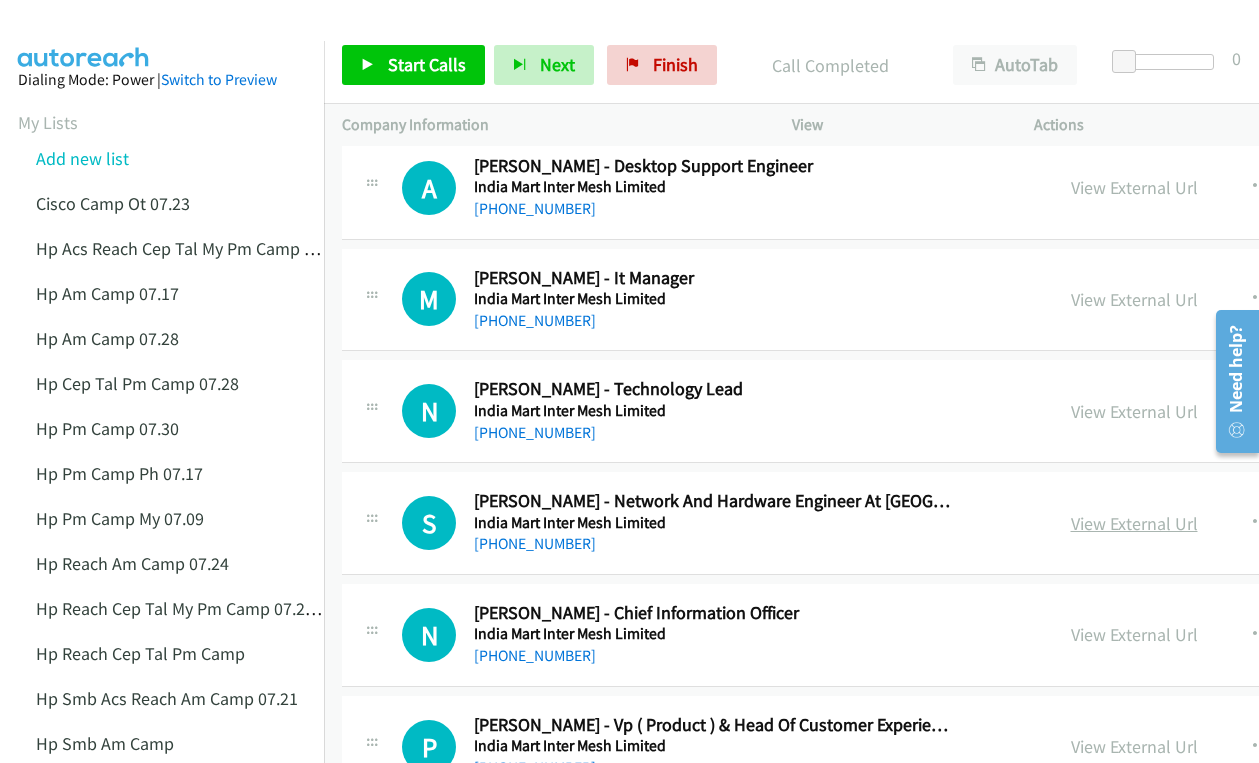 click on "View External Url" at bounding box center [1134, 523] 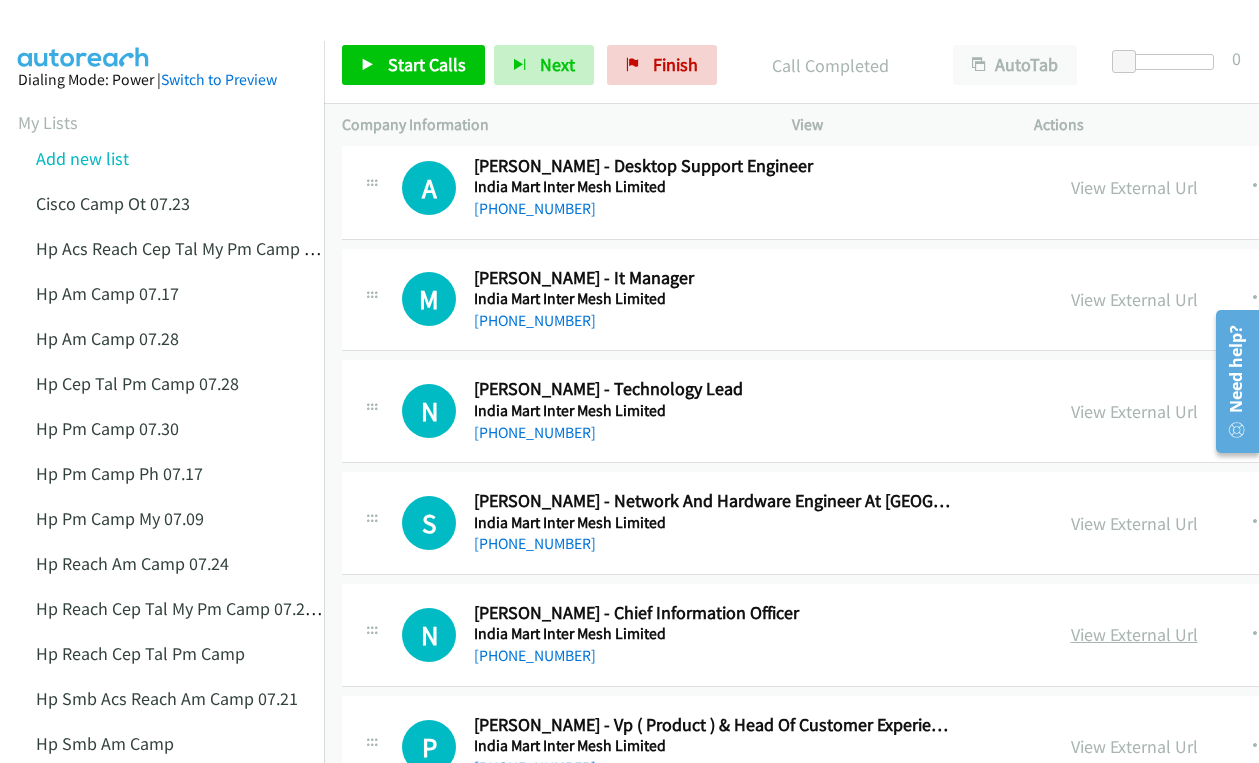 click on "View External Url" at bounding box center (1134, 634) 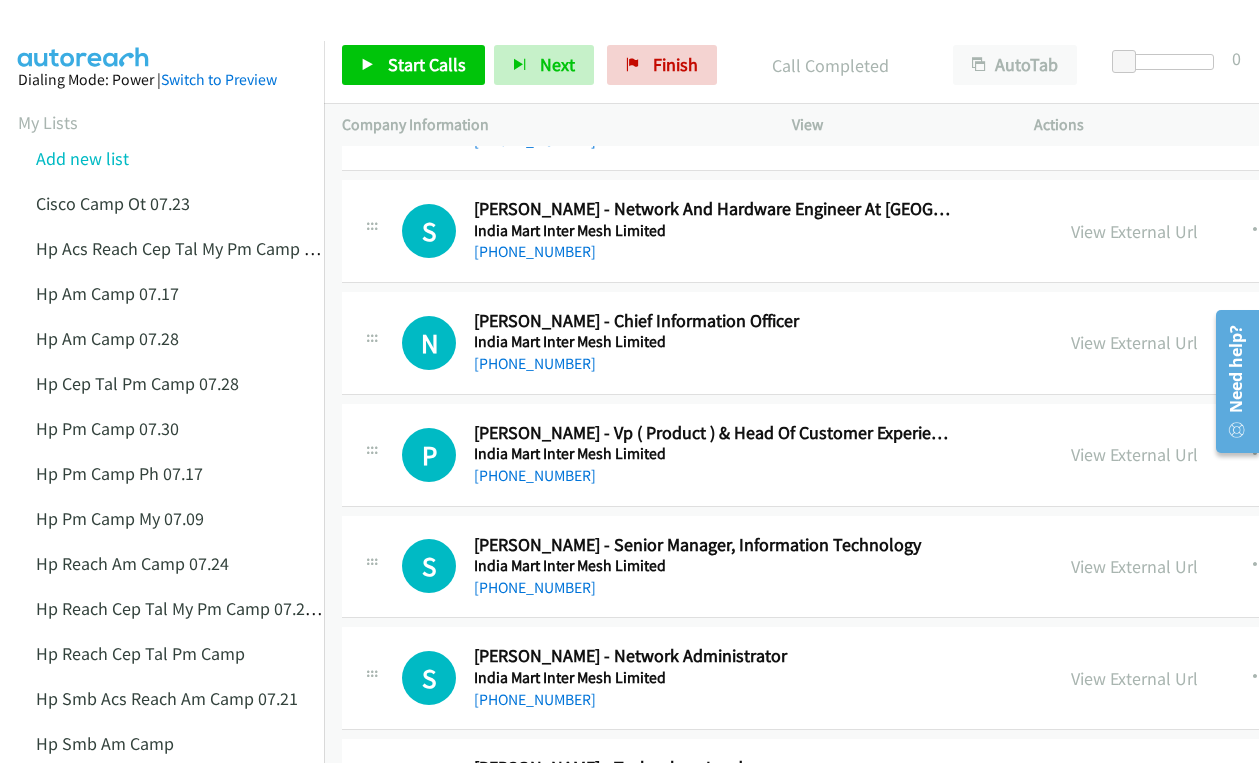 scroll, scrollTop: 11000, scrollLeft: 0, axis: vertical 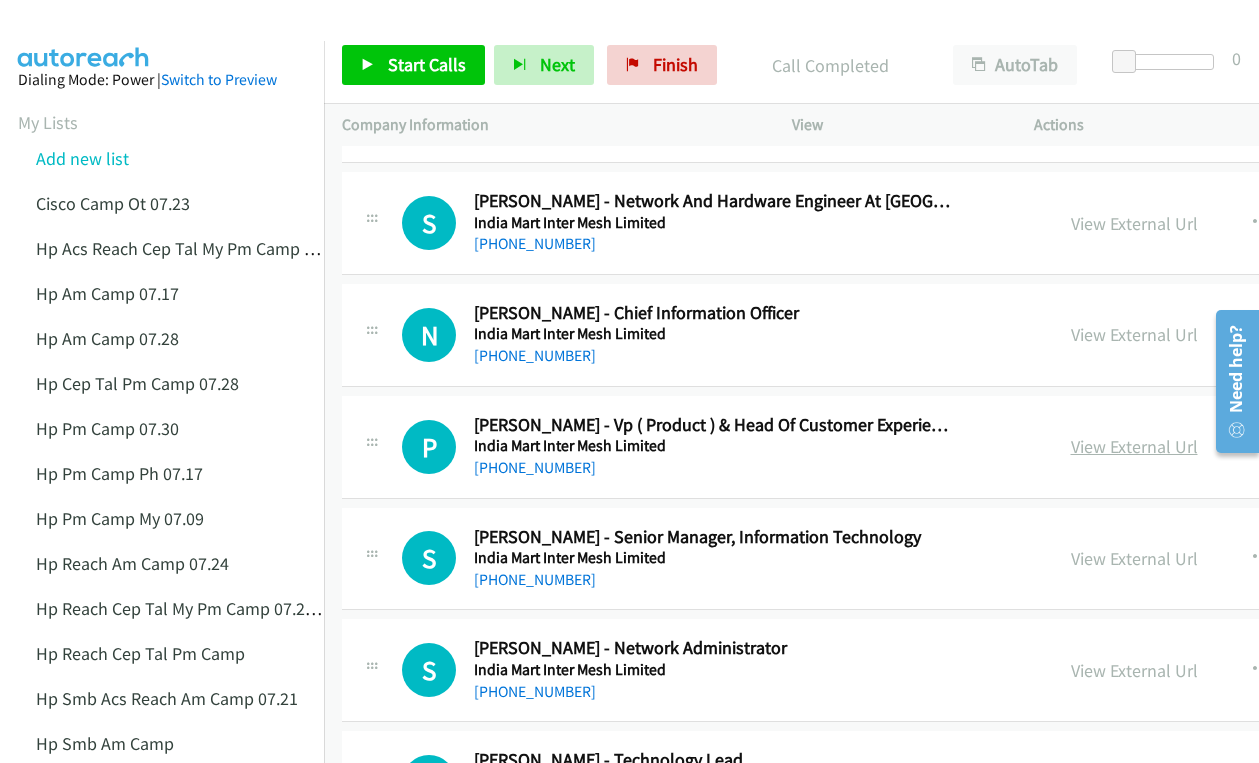 click on "View External Url" at bounding box center [1134, 446] 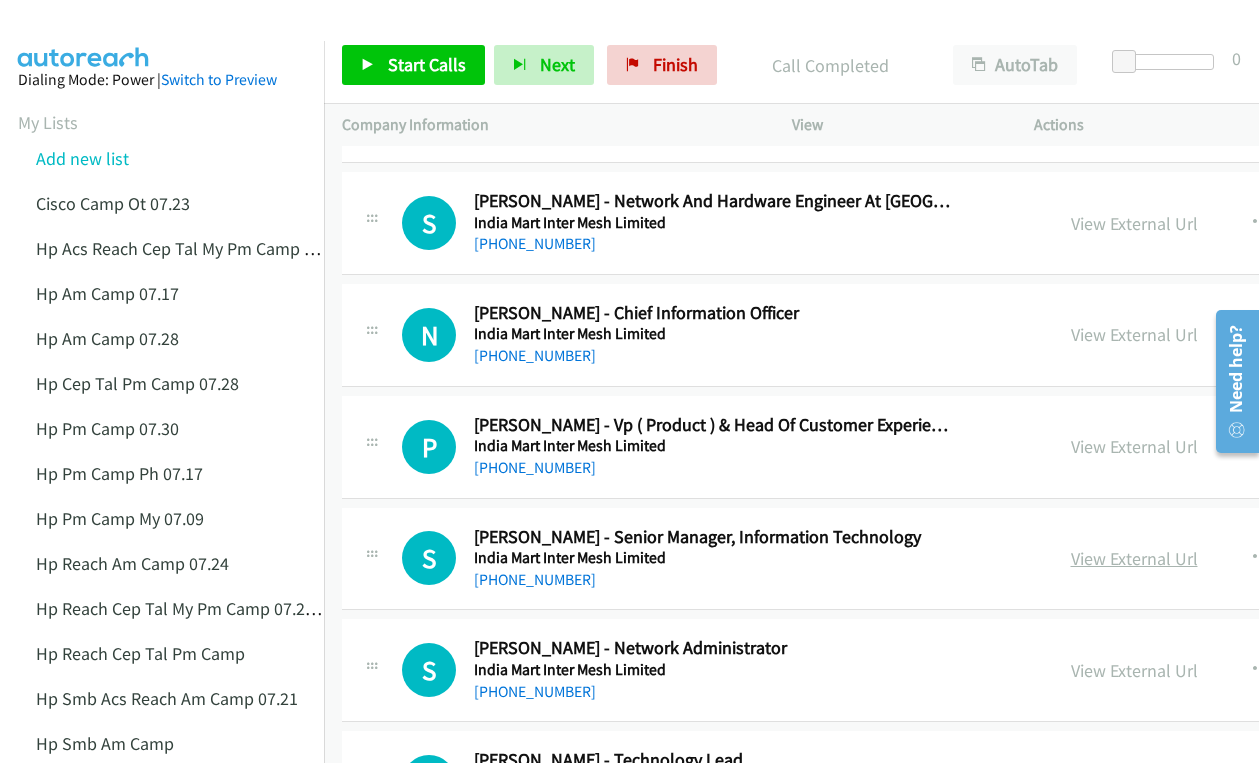 click on "View External Url" at bounding box center [1134, 558] 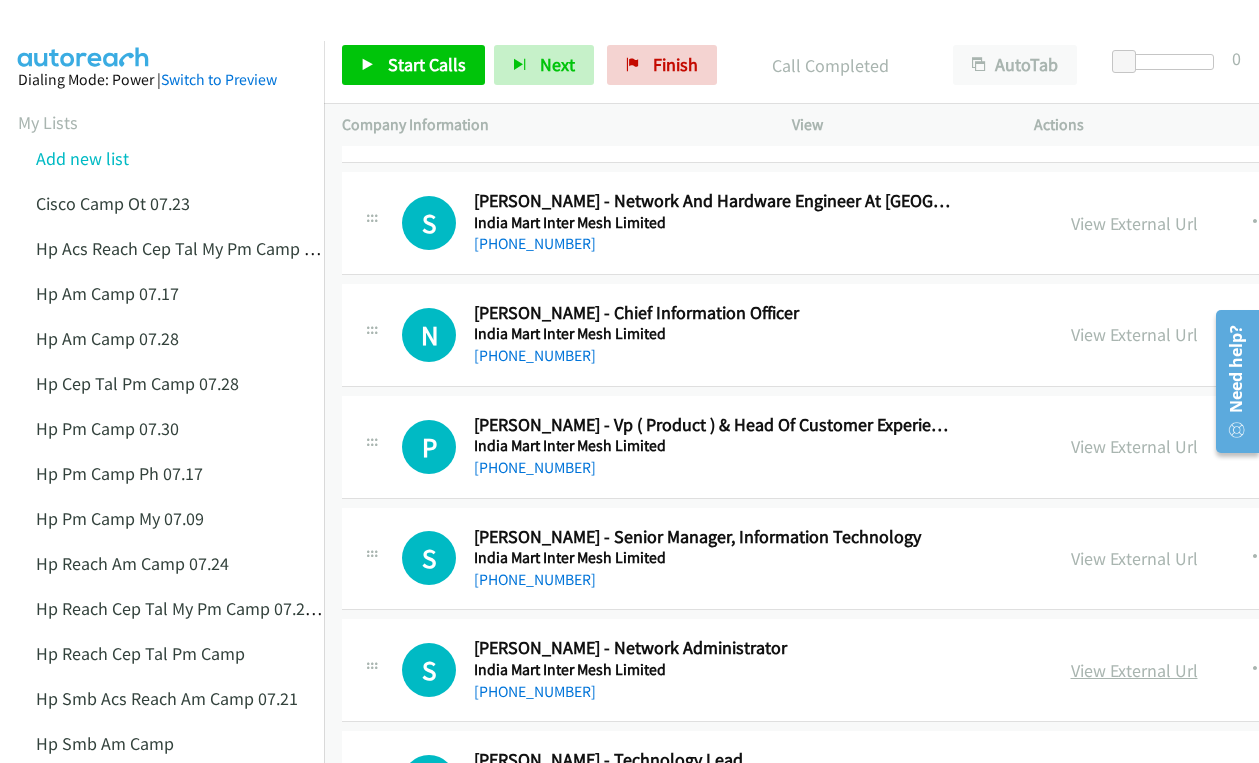 click on "View External Url" at bounding box center (1134, 670) 